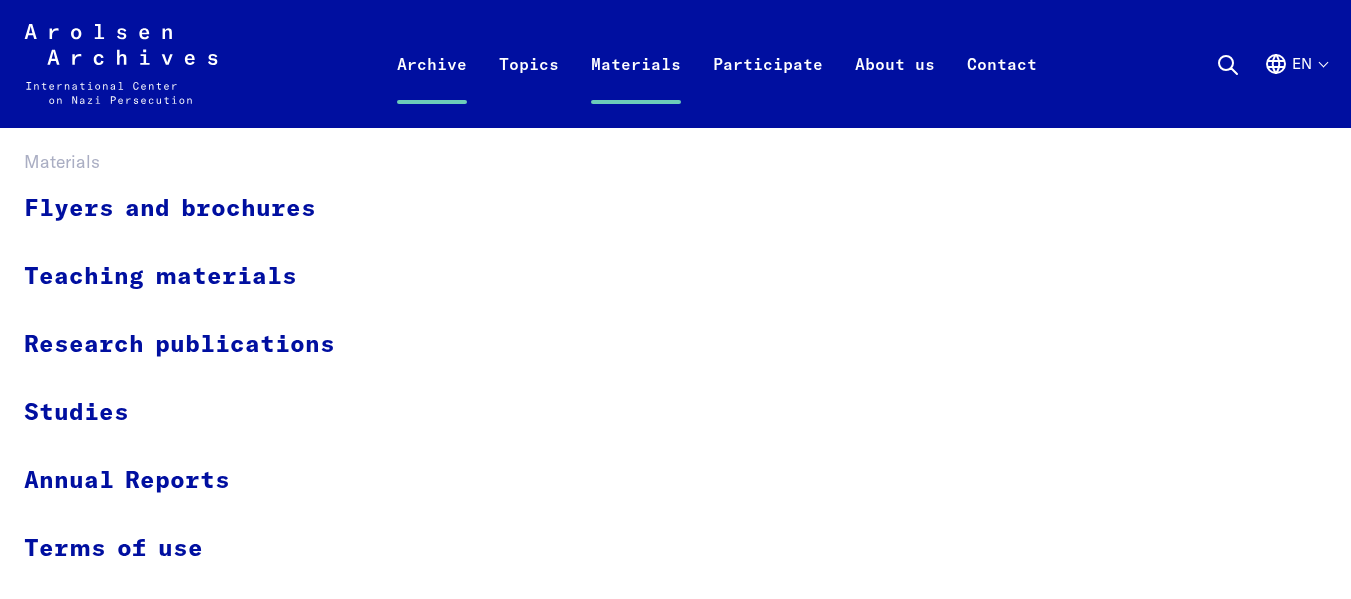 scroll, scrollTop: 0, scrollLeft: 0, axis: both 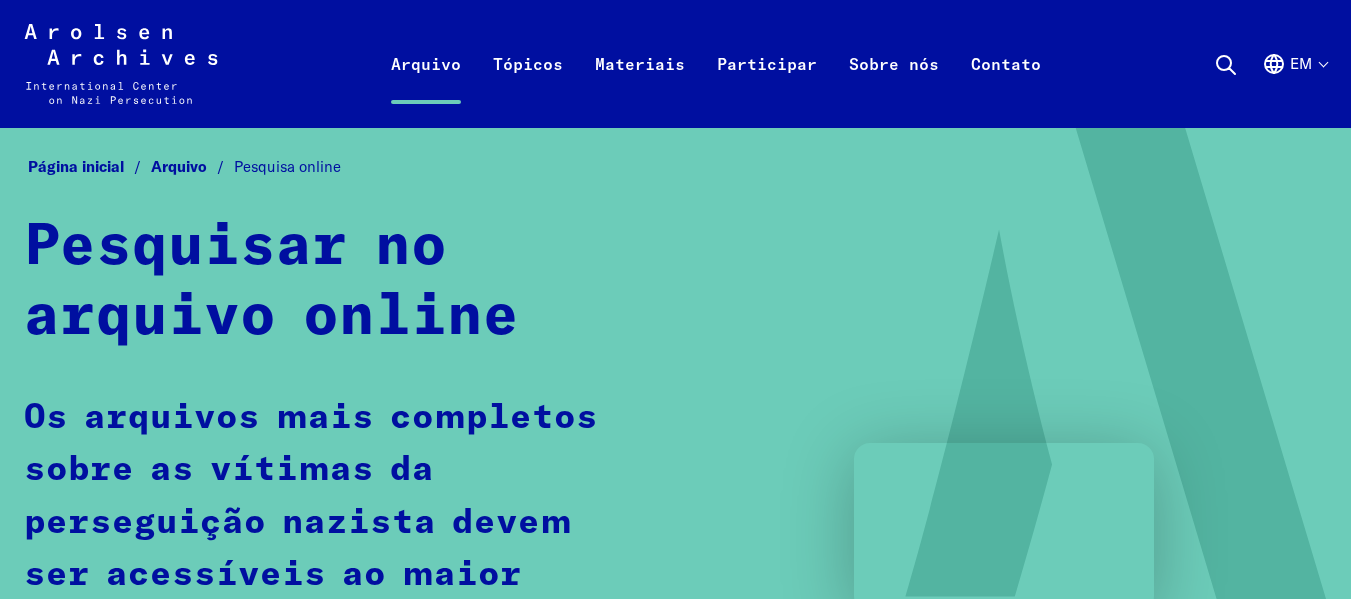 click on "em" at bounding box center (1294, 88) 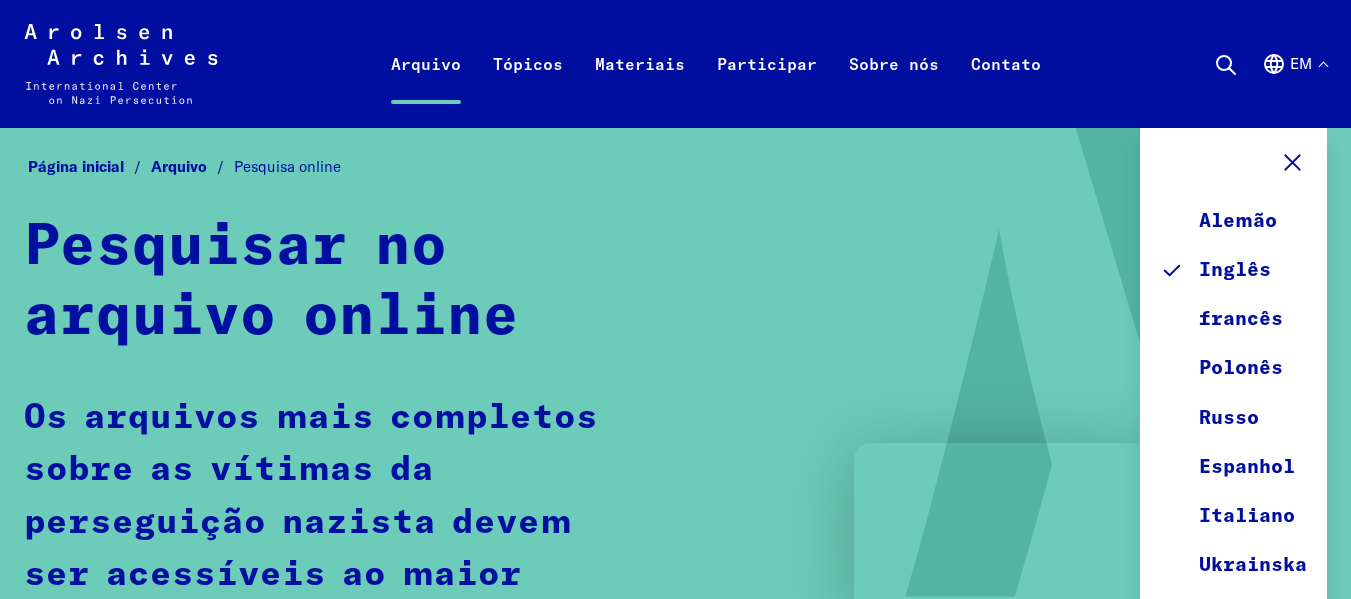 drag, startPoint x: 1322, startPoint y: 59, endPoint x: 1217, endPoint y: 95, distance: 111 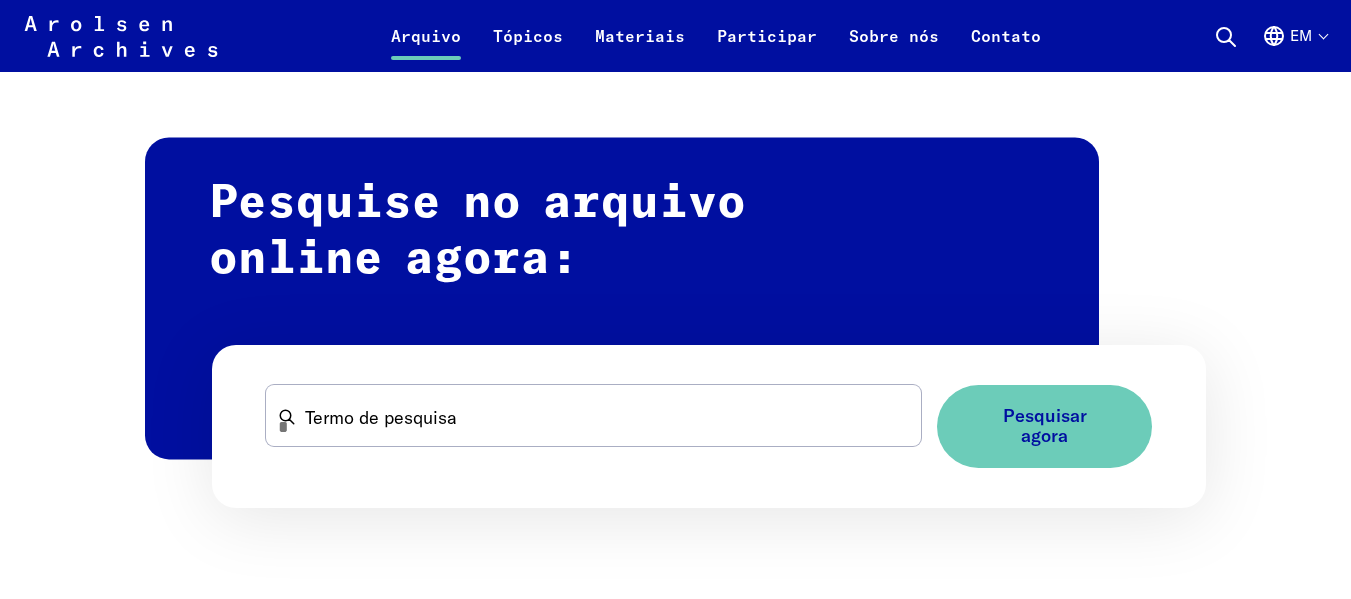 scroll, scrollTop: 1167, scrollLeft: 0, axis: vertical 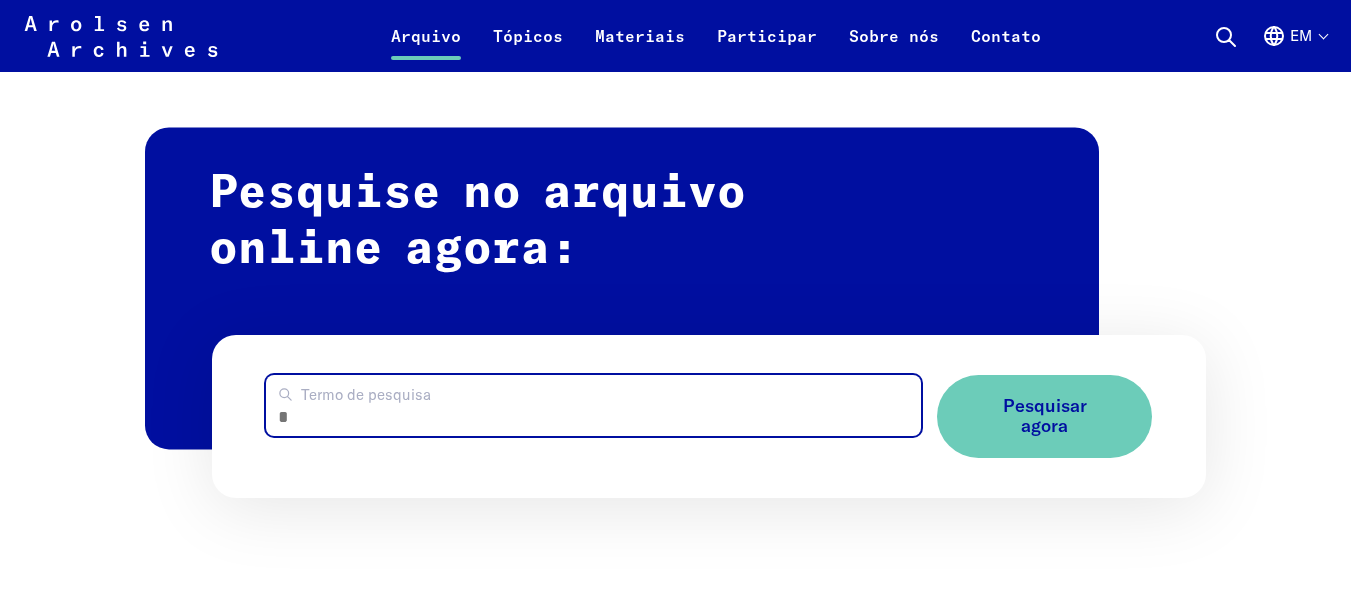 click on "Termo de pesquisa" at bounding box center [593, 405] 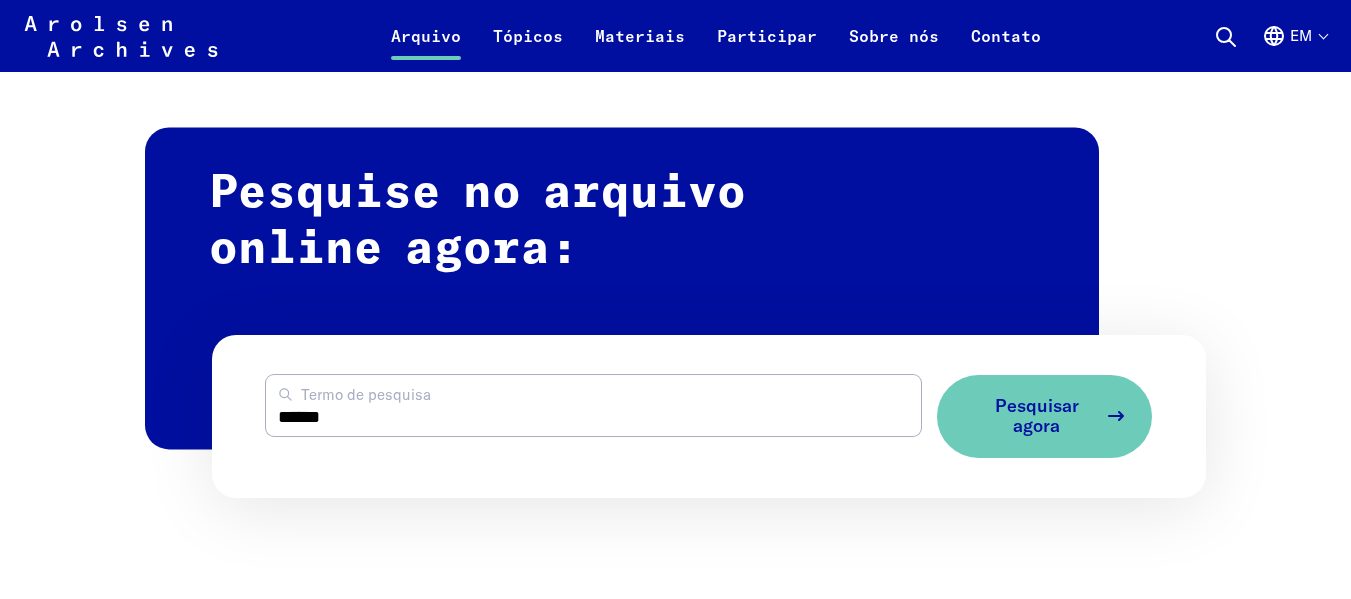 click on "Pesquisar agora" at bounding box center (1037, 416) 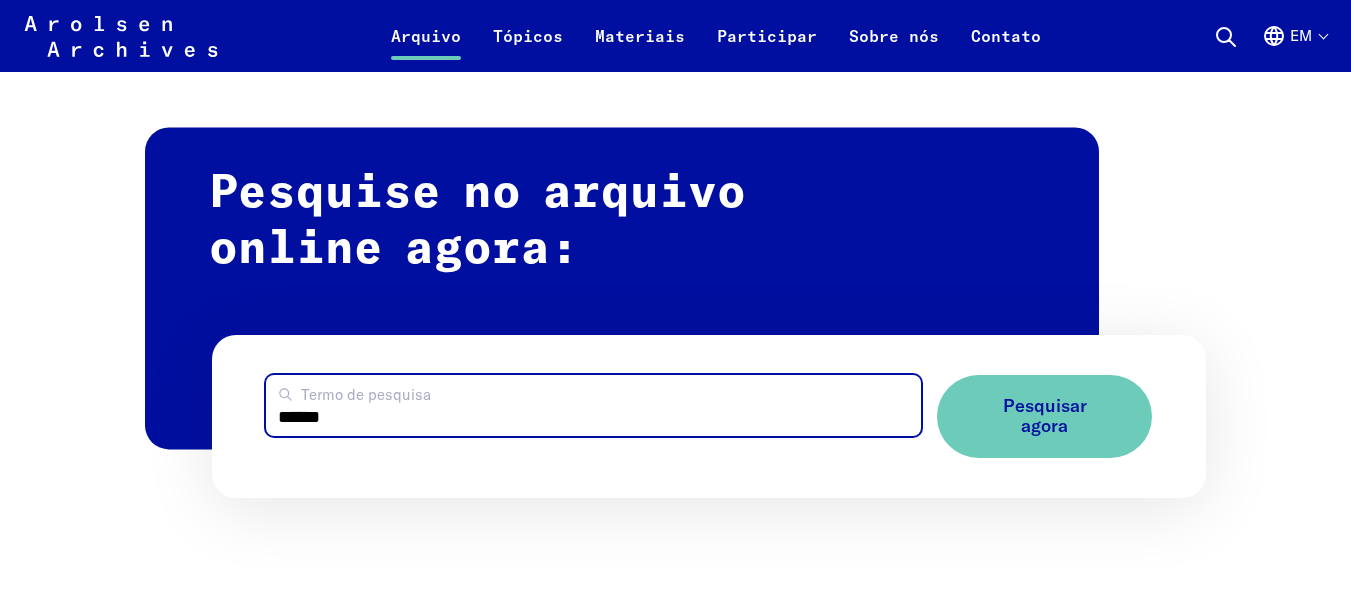 click on "******" at bounding box center [593, 405] 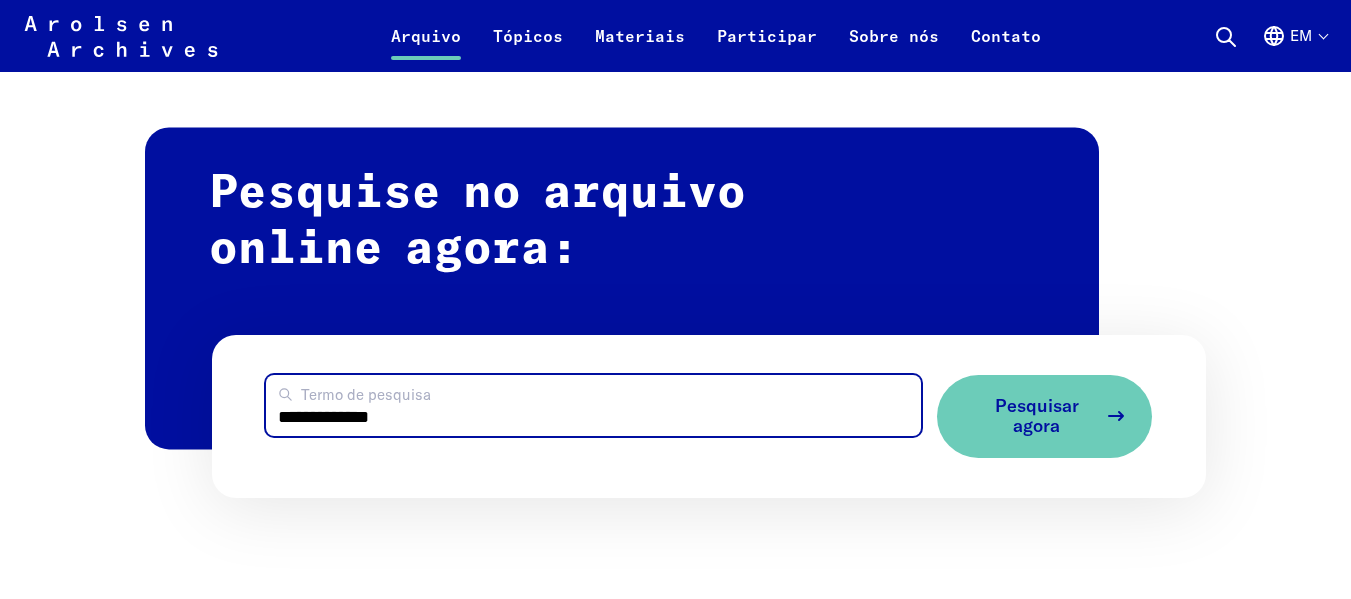 type on "**********" 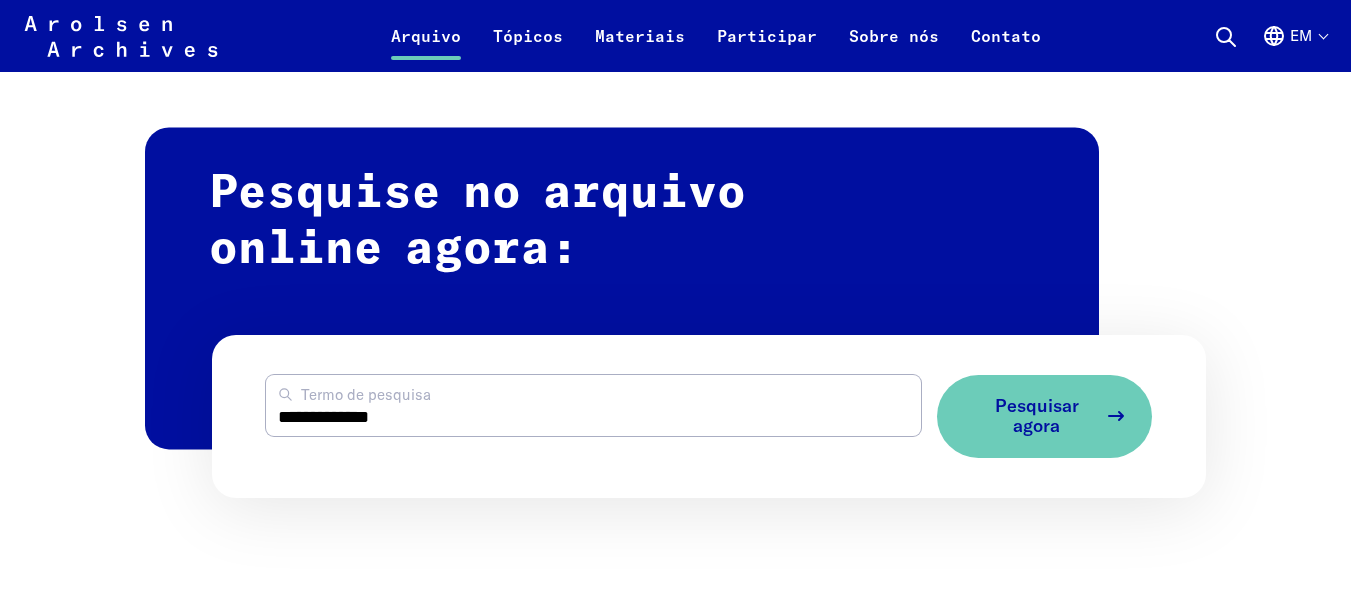 click on "Pesquisar agora" at bounding box center [1036, 416] 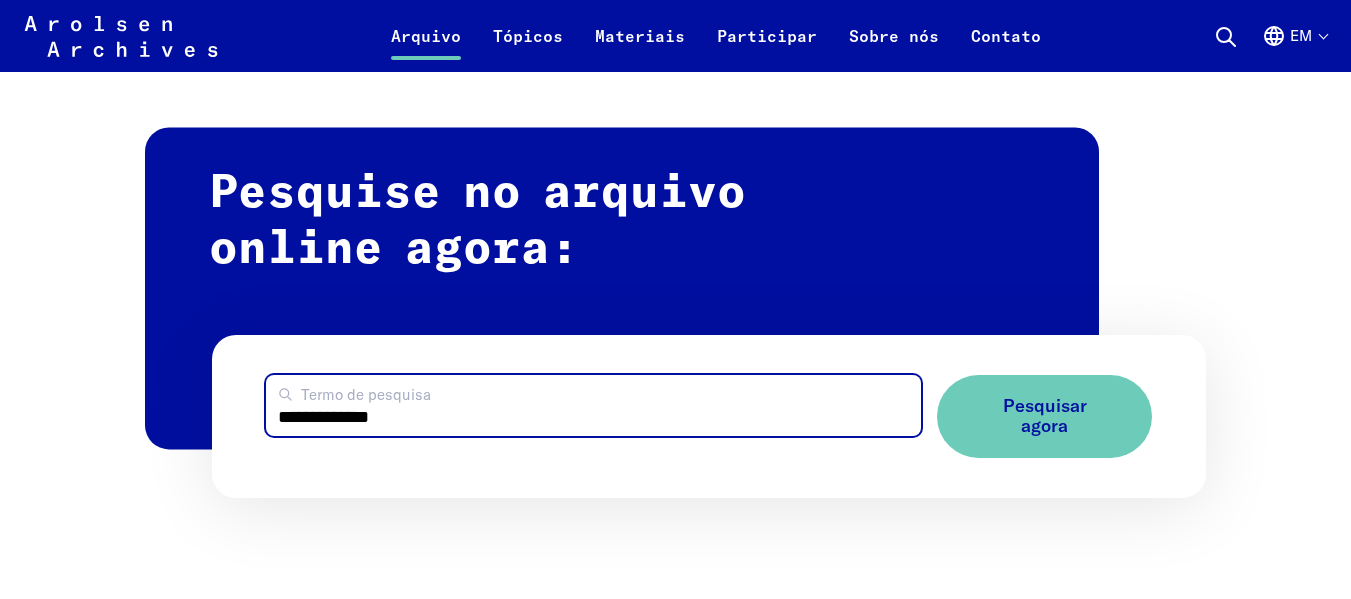 click on "**********" at bounding box center (593, 405) 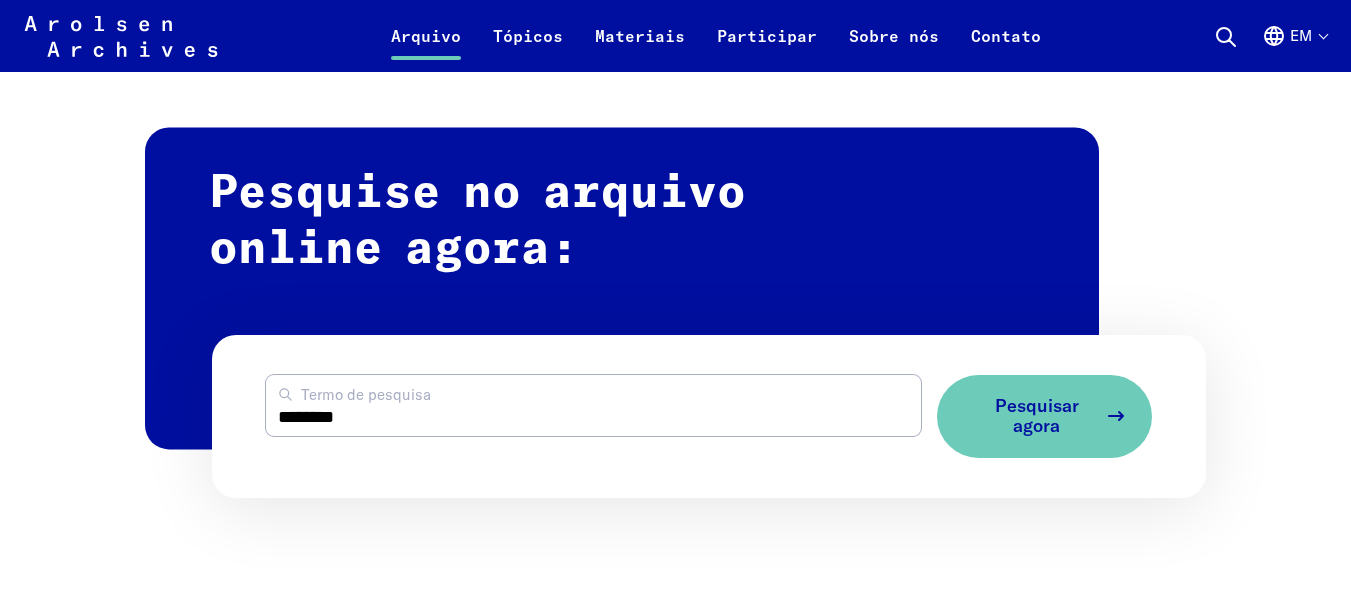 click on "Pesquisar agora" at bounding box center (1037, 416) 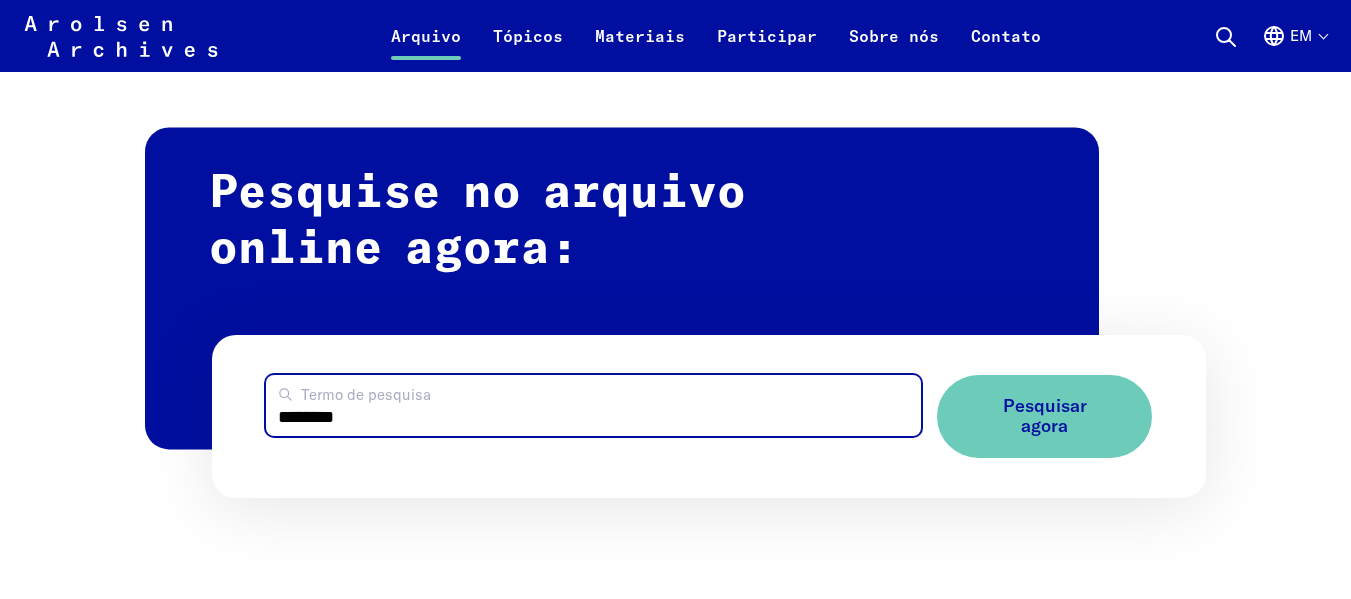 click on "********" at bounding box center (593, 405) 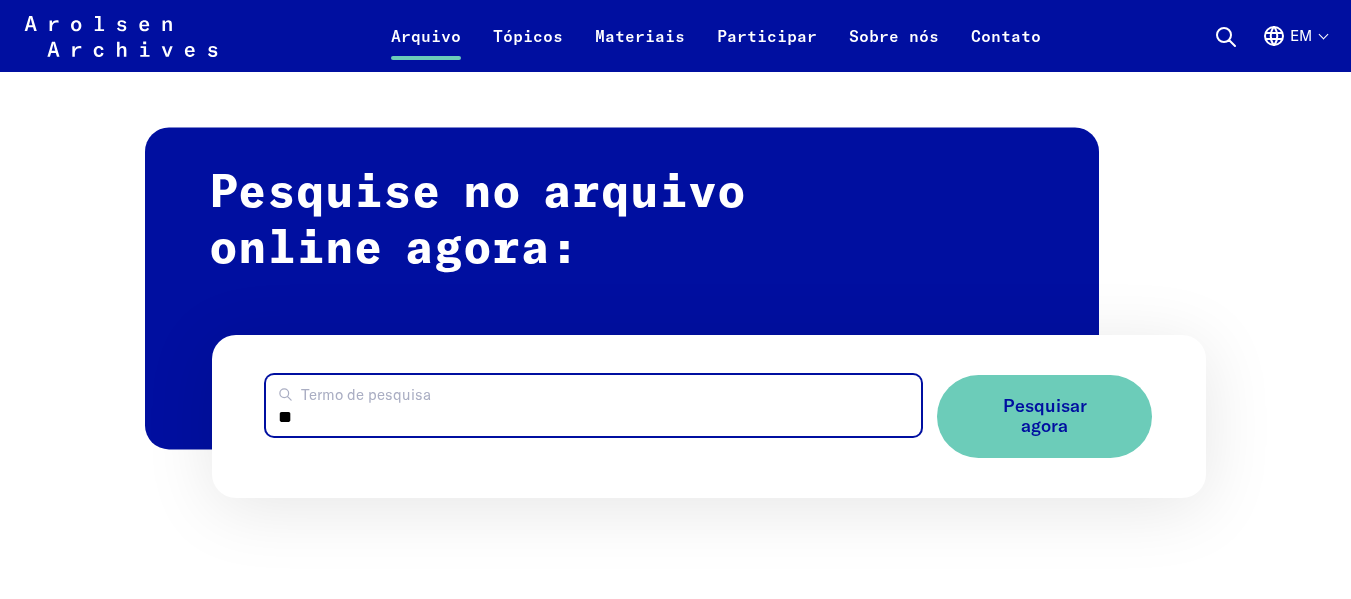 type on "*" 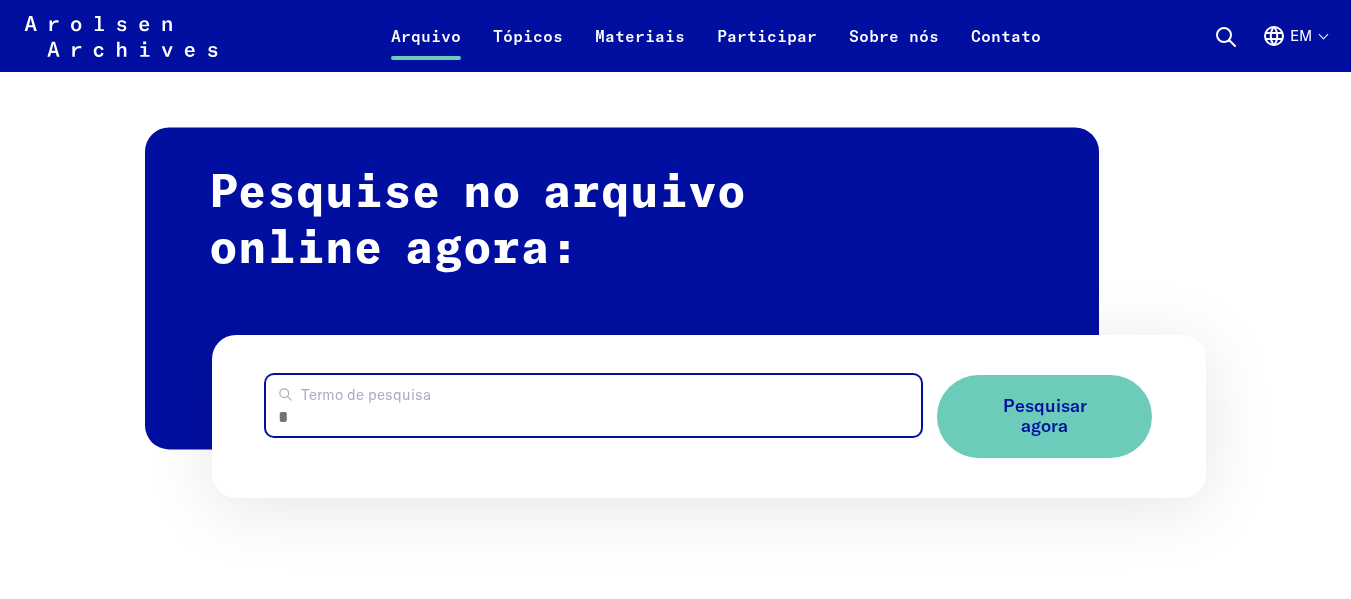 type 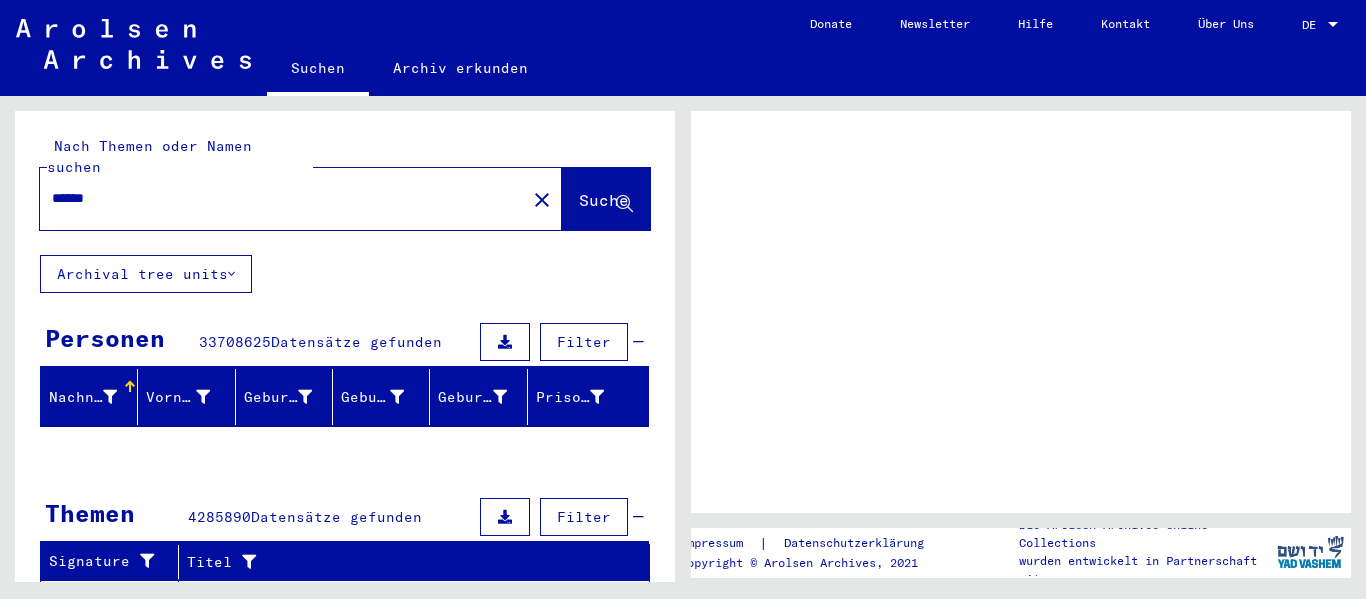 scroll, scrollTop: 0, scrollLeft: 0, axis: both 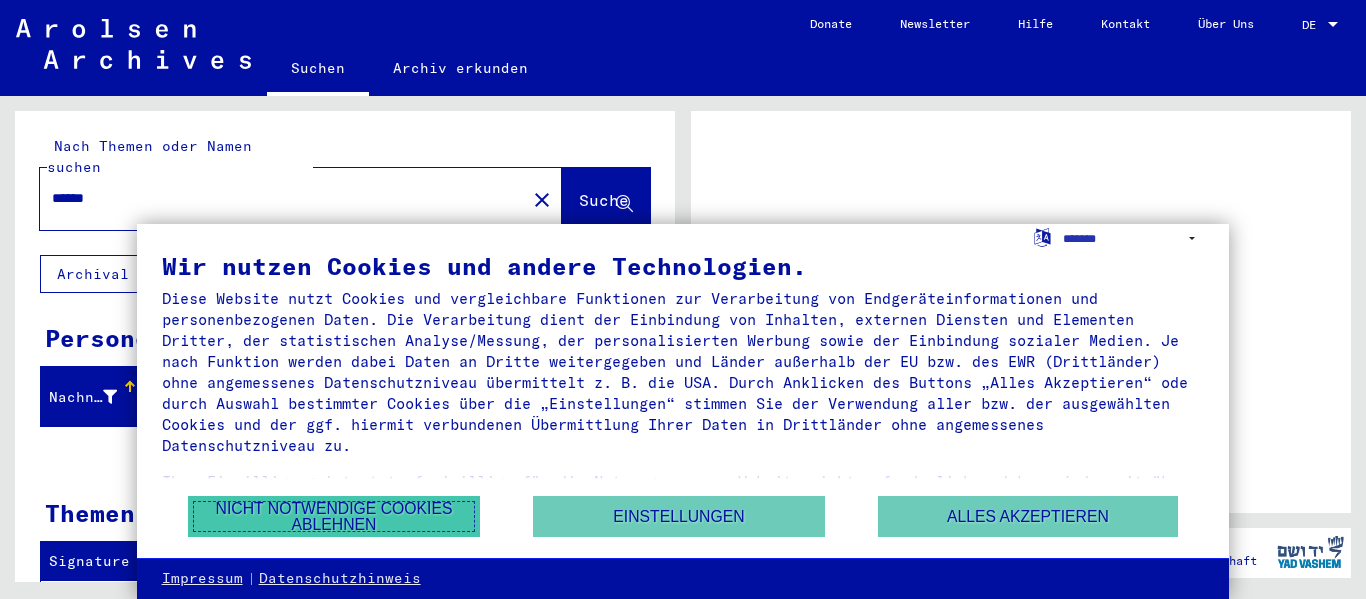 click on "Nicht notwendige Cookies ablehnen" at bounding box center [334, 516] 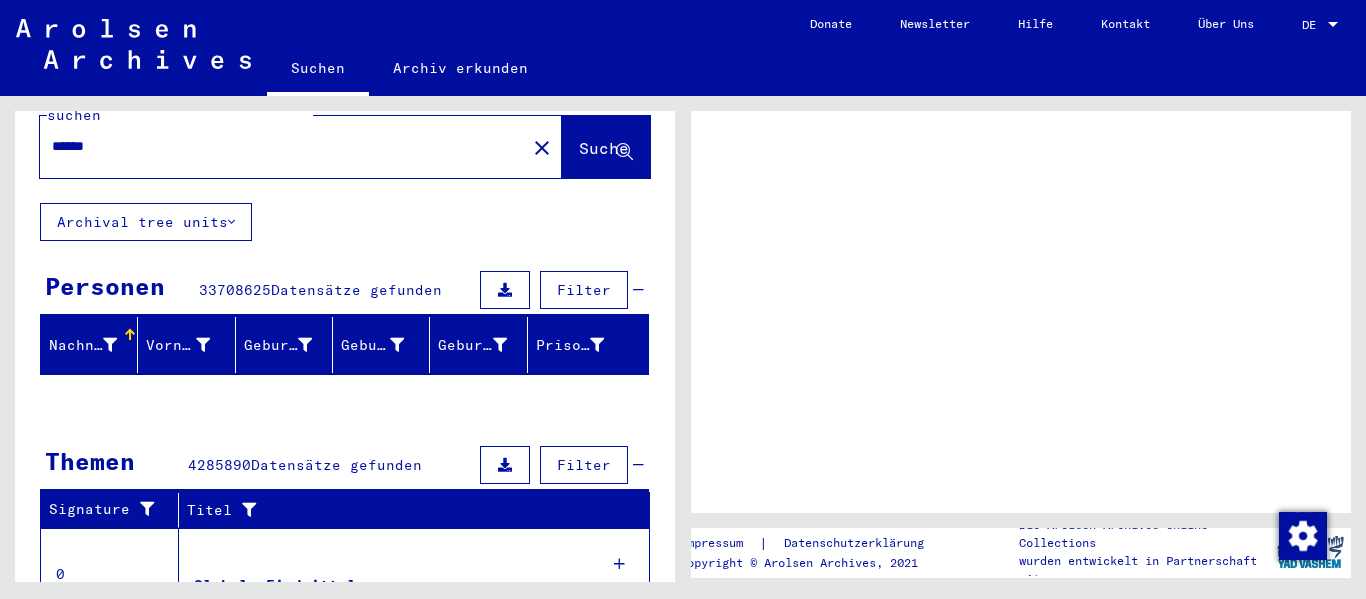 scroll, scrollTop: 0, scrollLeft: 0, axis: both 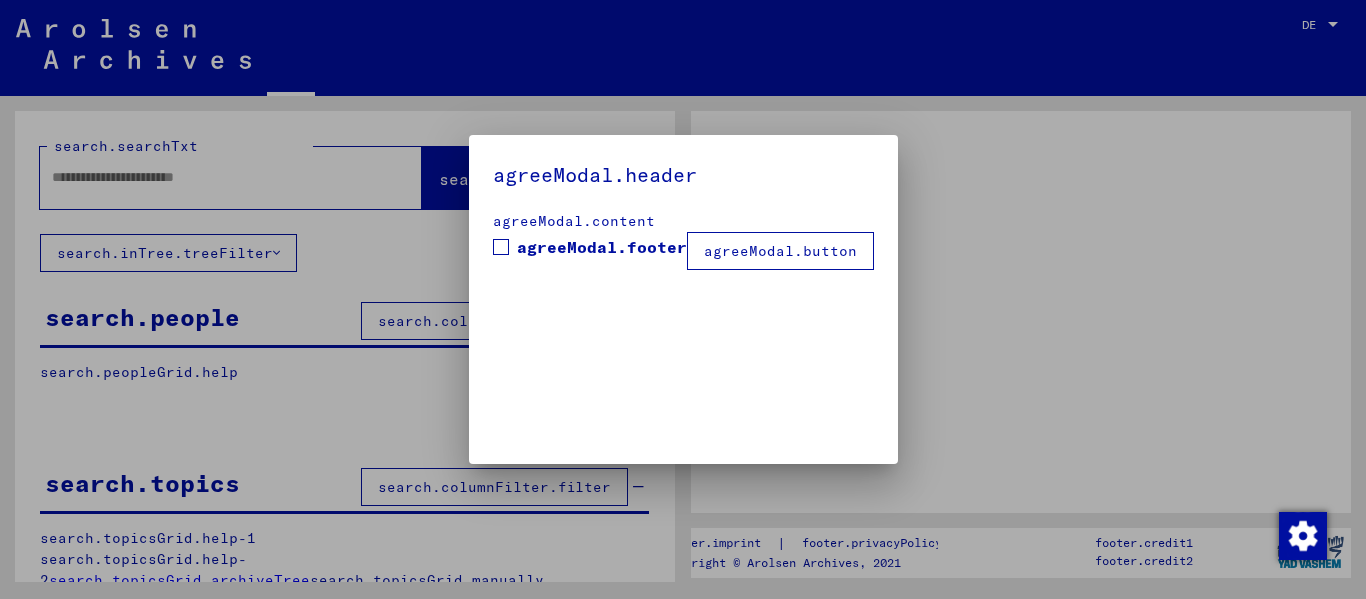 type on "******" 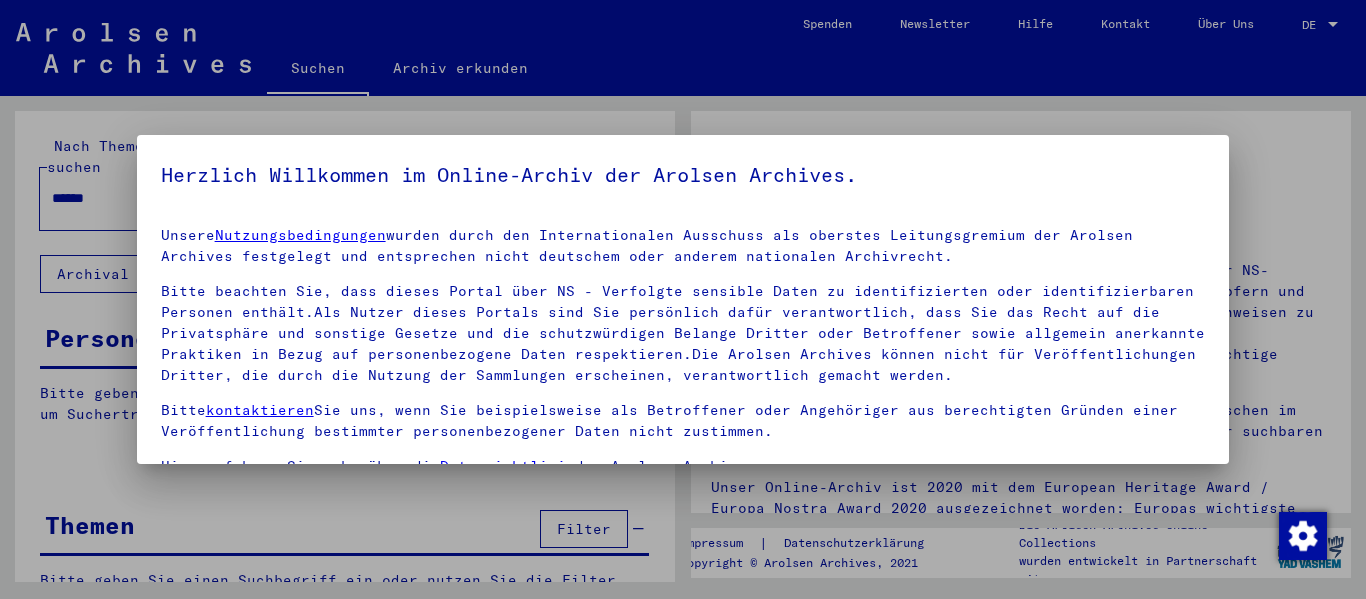 click on "Unsere  Nutzungsbedingungen  wurden durch den Internationalen Ausschuss als oberstes Leitungsgremium der Arolsen Archives festgelegt und entsprechen nicht deutschem oder anderem nationalen Archivrecht." at bounding box center (683, 246) 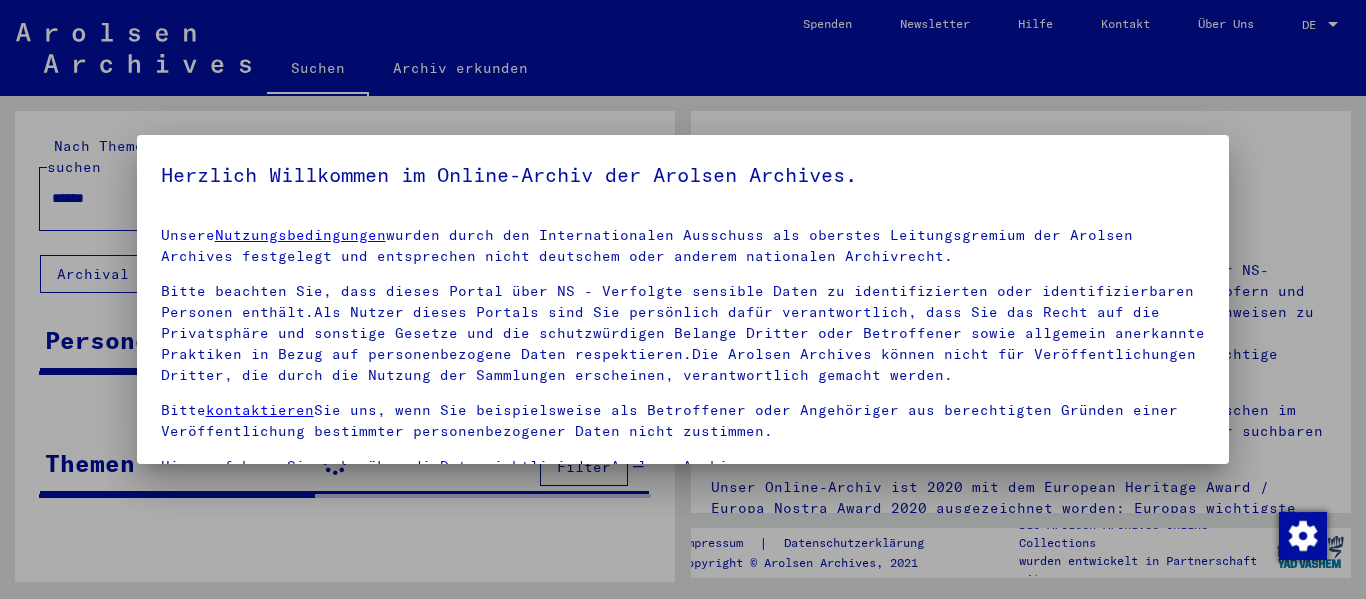 click on "Herzlich Willkommen im Online-Archiv der Arolsen Archives." at bounding box center (683, 175) 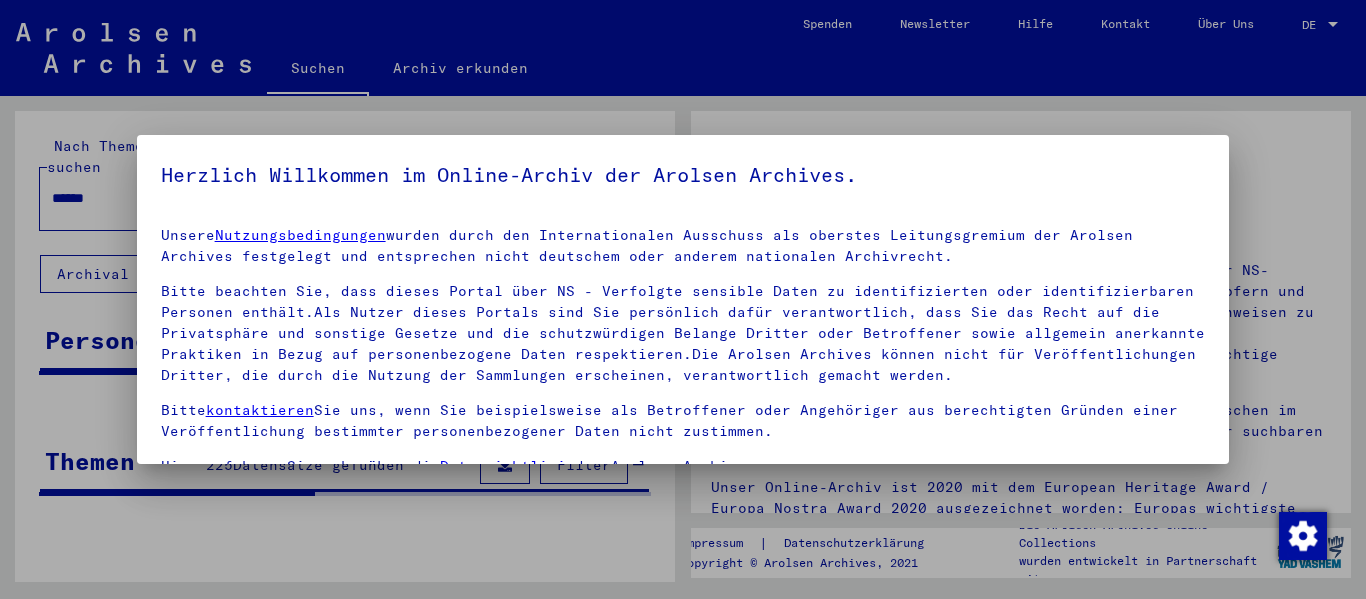 click at bounding box center (683, 299) 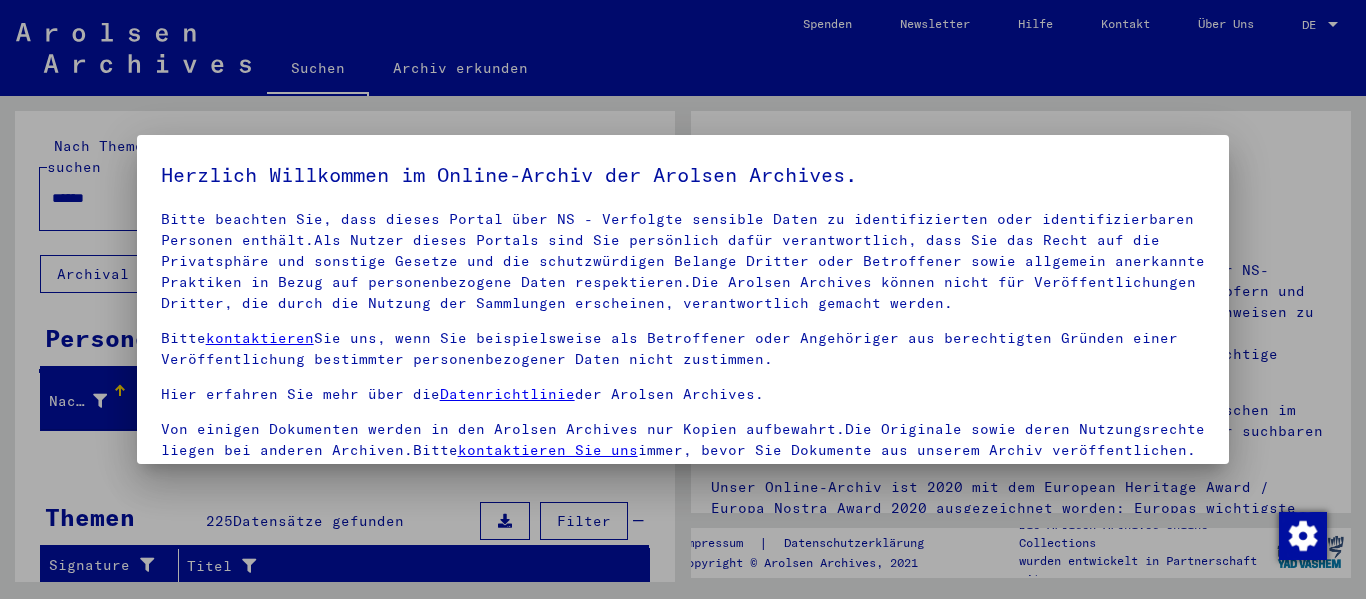 scroll, scrollTop: 112, scrollLeft: 0, axis: vertical 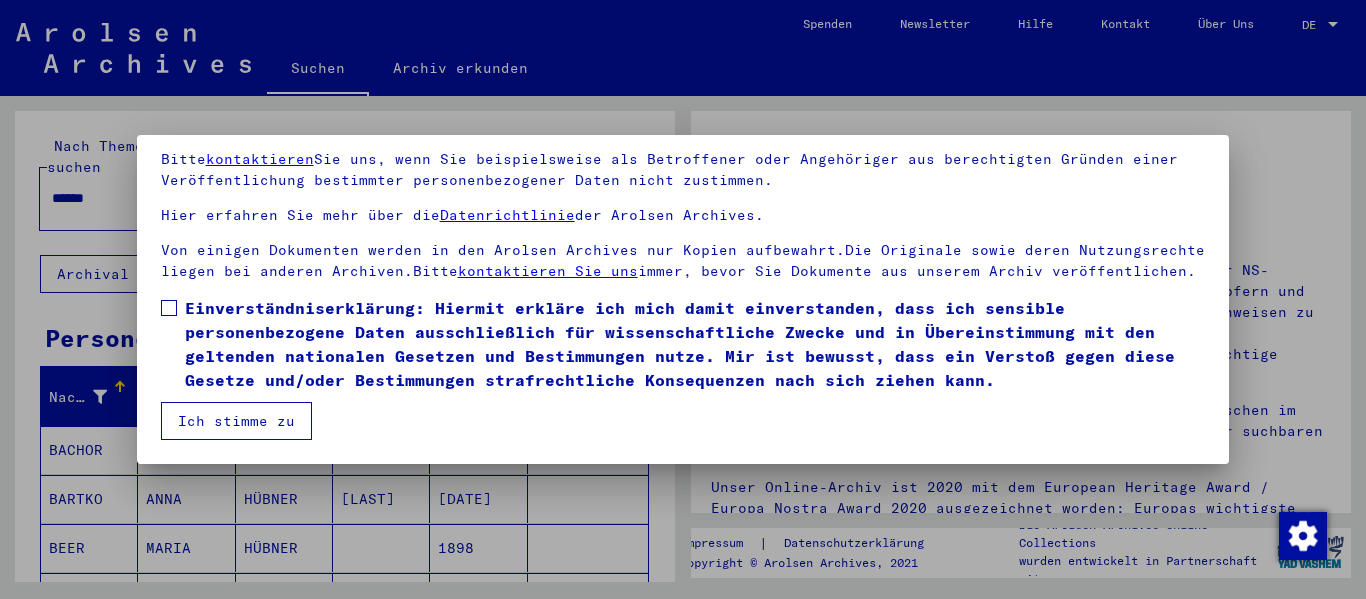 click on "Ich stimme zu" at bounding box center [236, 421] 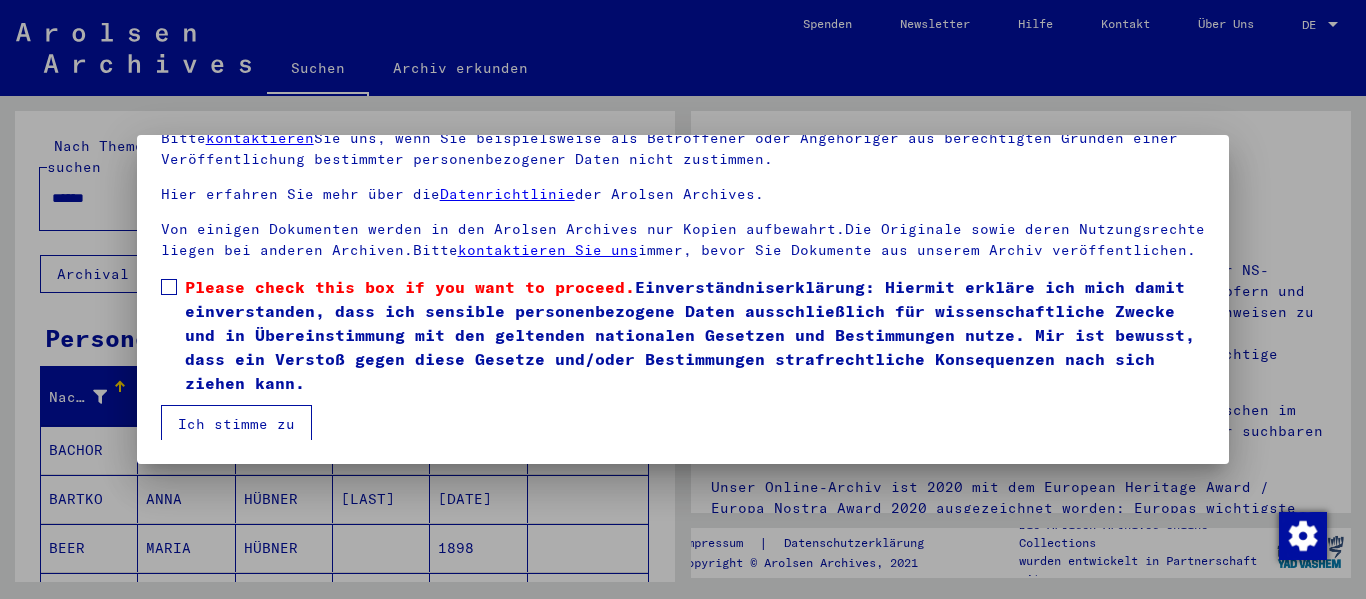 click on "Please check this box if you want to proceed.    Einverständniserklärung: Hiermit erkläre ich mich damit einverstanden, dass ich sensible personenbezogene Daten ausschließlich für wissenschaftliche Zwecke und in Übereinstimmung mit den geltenden nationalen Gesetzen und Bestimmungen nutze. Mir ist bewusst, dass ein Verstoß gegen diese Gesetze und/oder Bestimmungen strafrechtliche Konsequenzen nach sich ziehen kann." at bounding box center (683, 335) 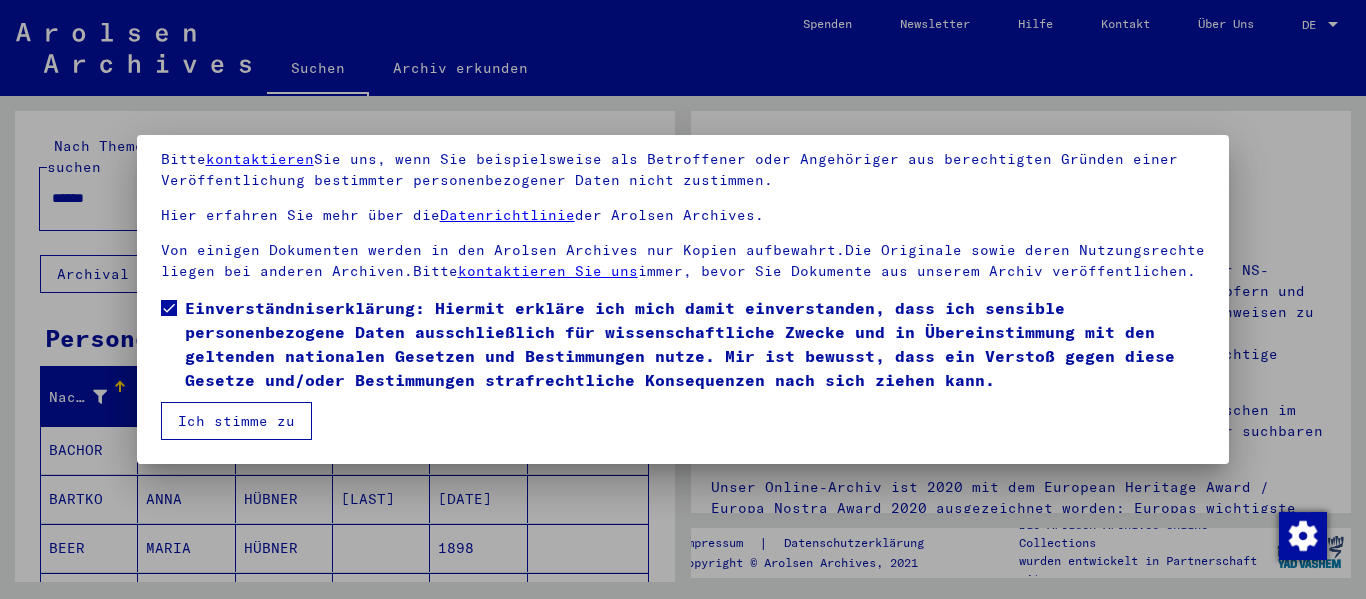 click on "Ich stimme zu" at bounding box center (236, 421) 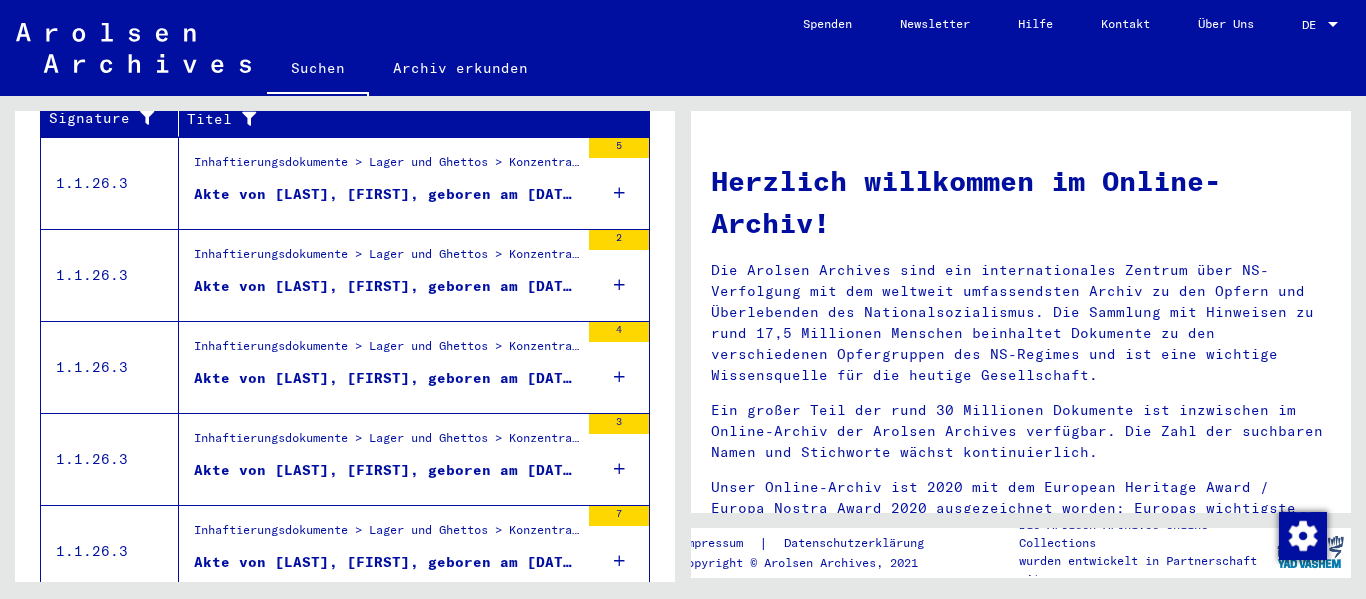 scroll, scrollTop: 800, scrollLeft: 0, axis: vertical 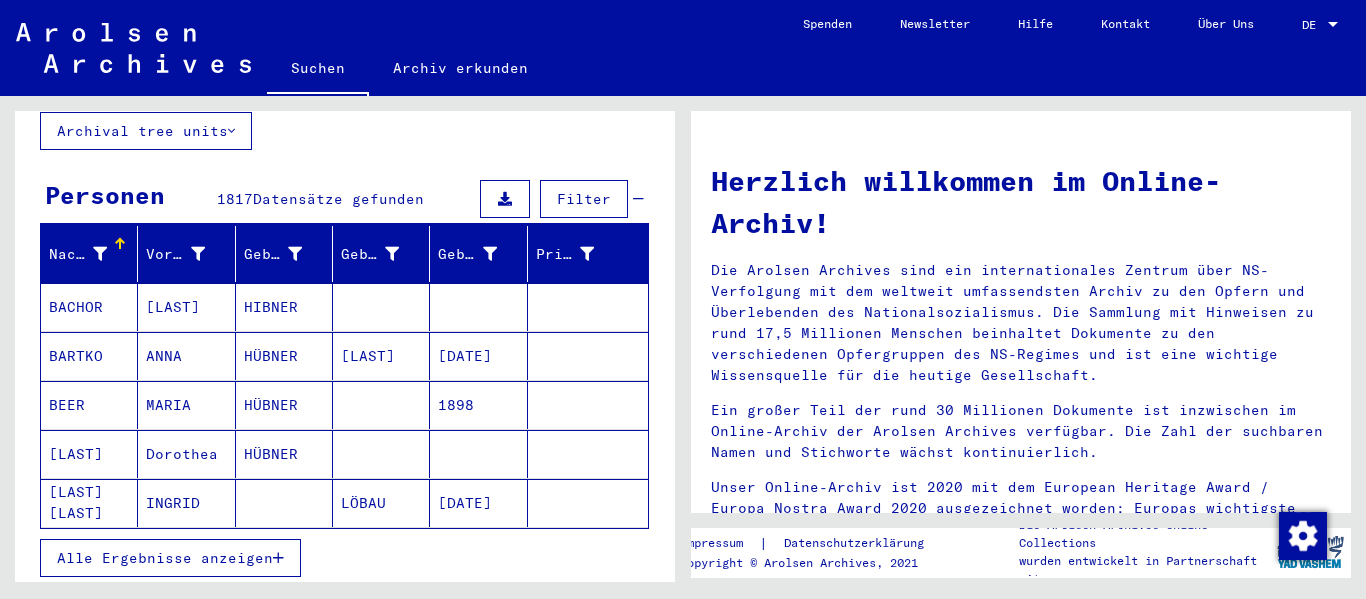 click on "HÜBNER" at bounding box center (284, 454) 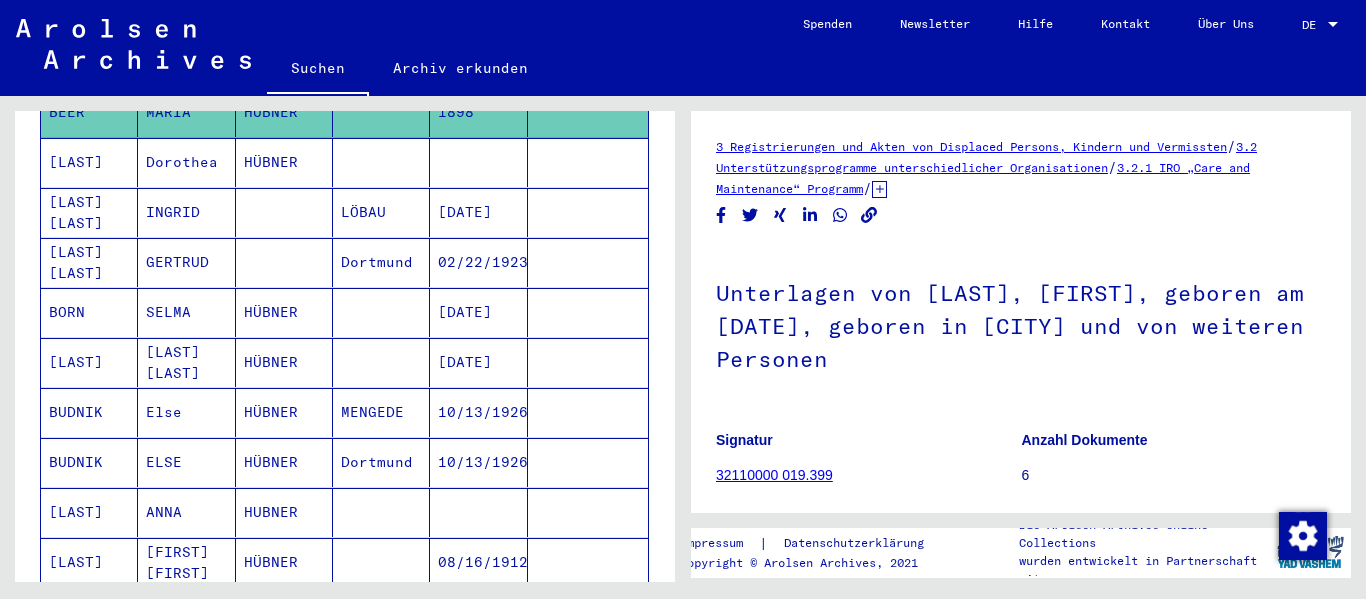 scroll, scrollTop: 428, scrollLeft: 0, axis: vertical 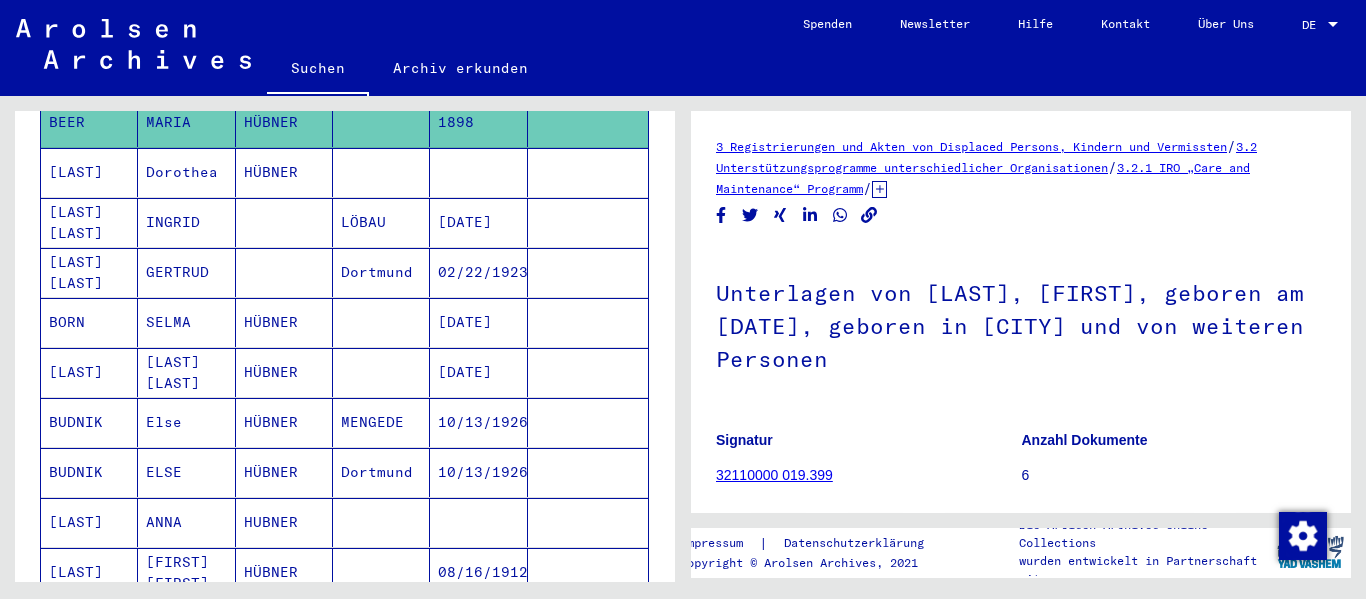 click on "HÜBNER" at bounding box center (284, 422) 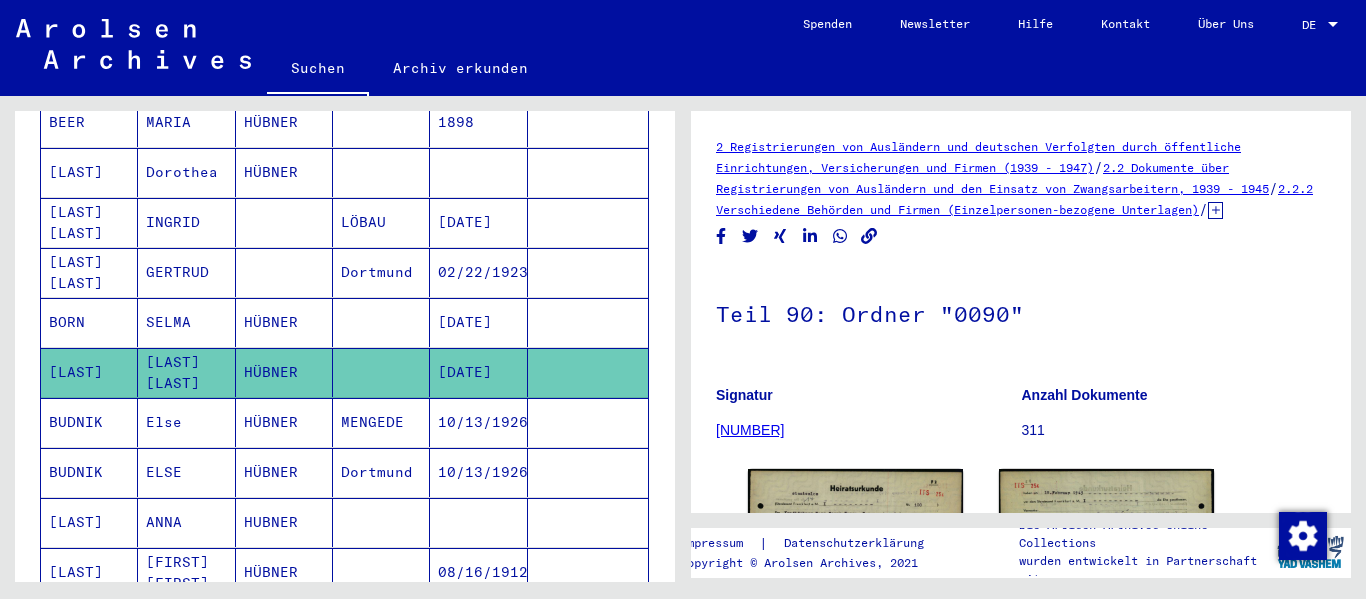scroll, scrollTop: 0, scrollLeft: 0, axis: both 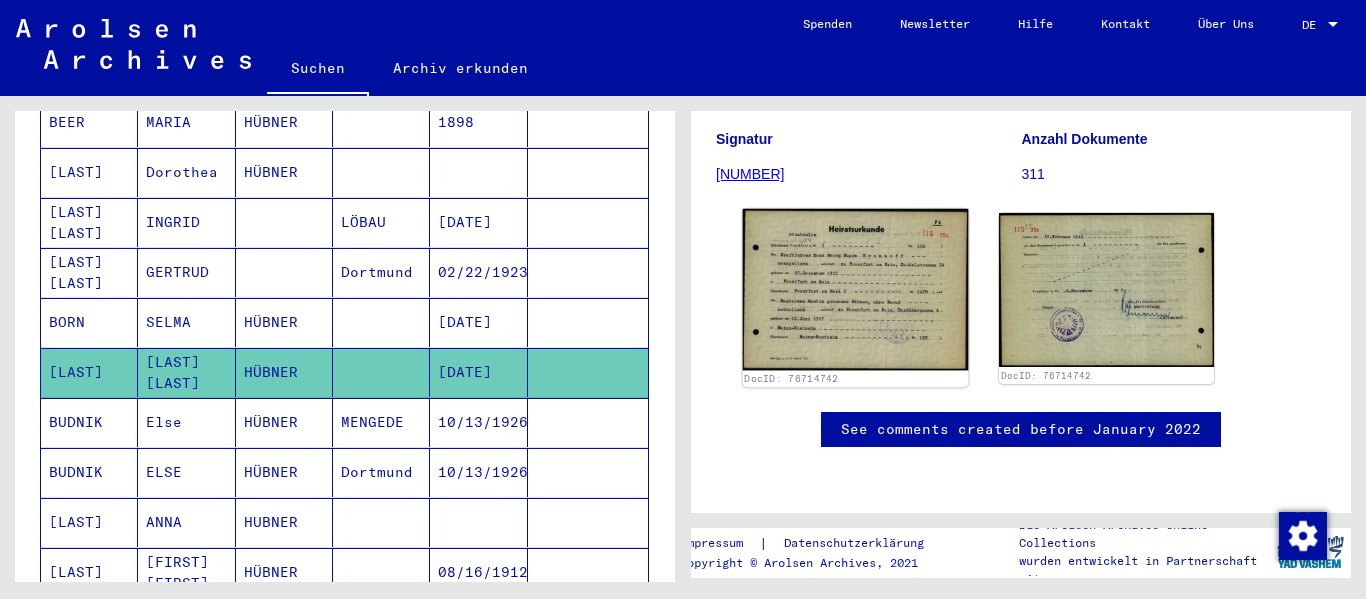 click 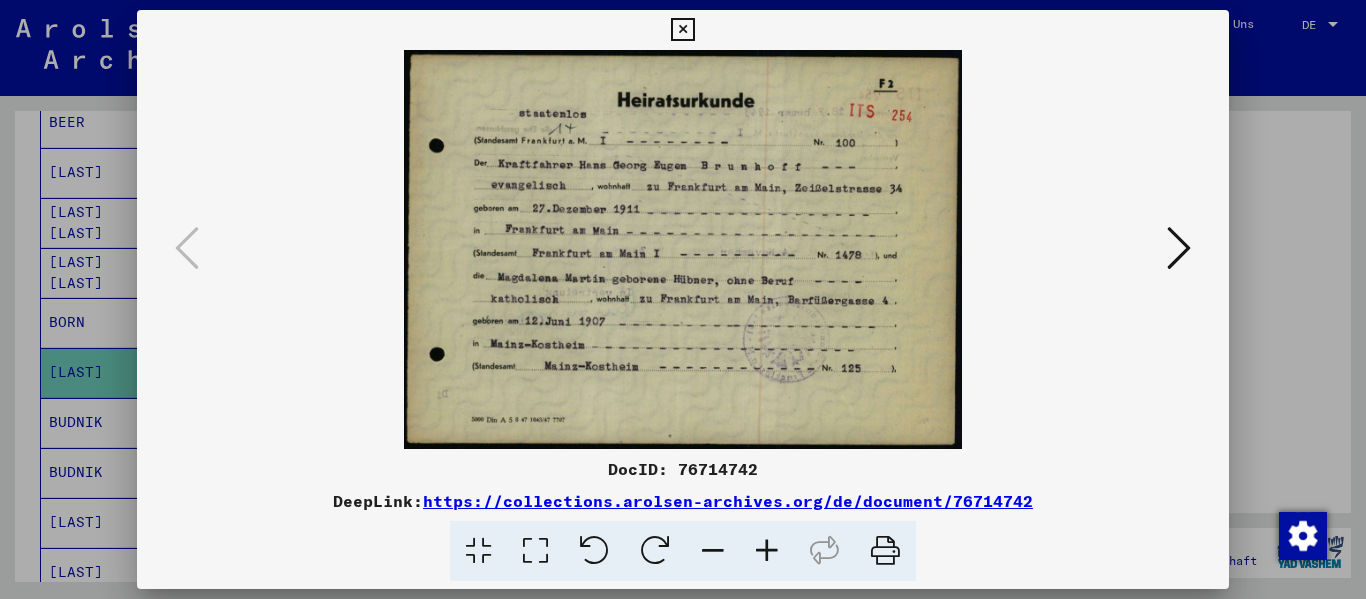 click at bounding box center [1179, 249] 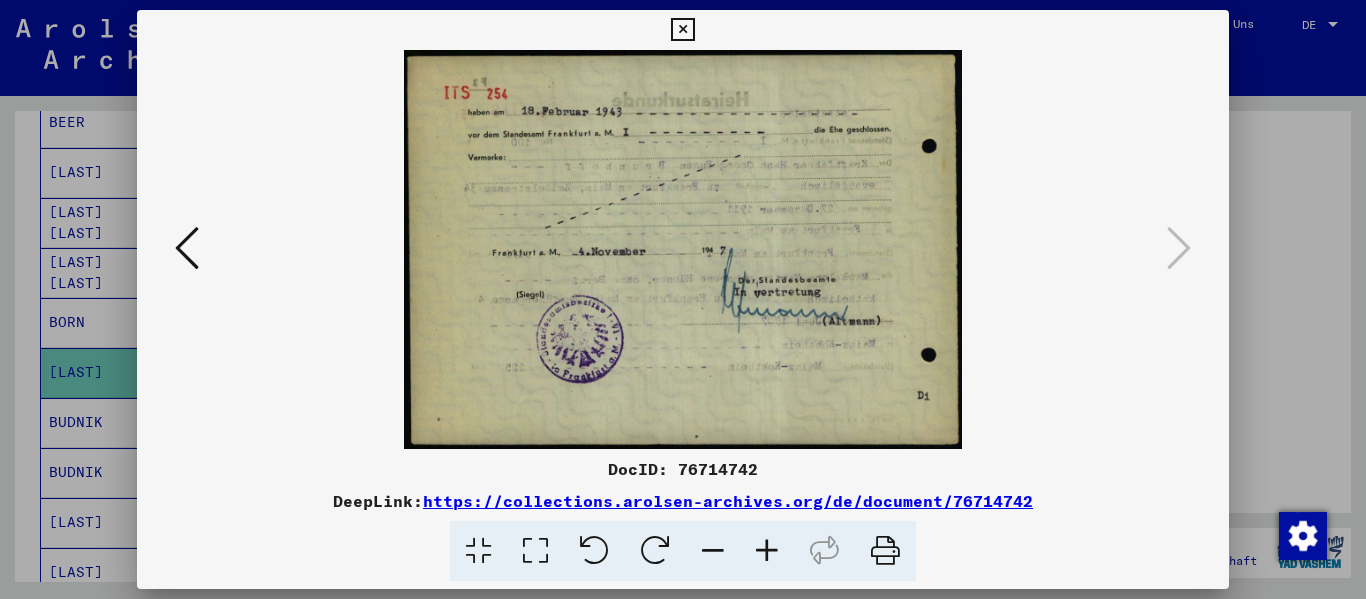 click at bounding box center [683, 299] 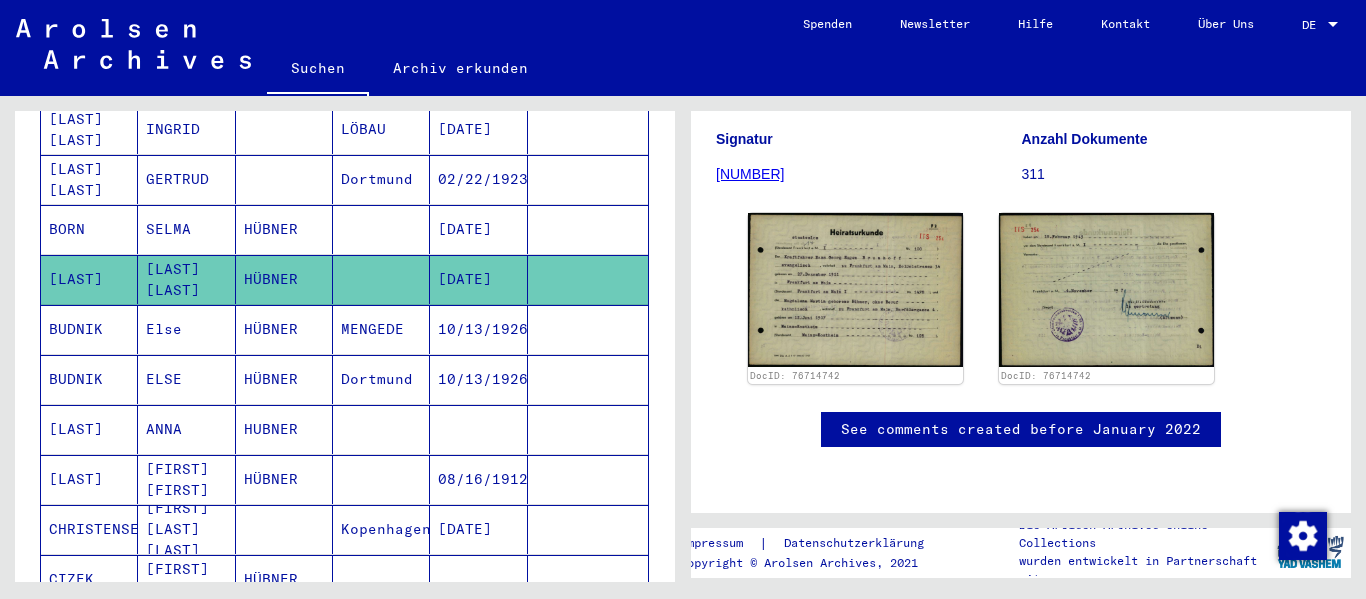 scroll, scrollTop: 547, scrollLeft: 0, axis: vertical 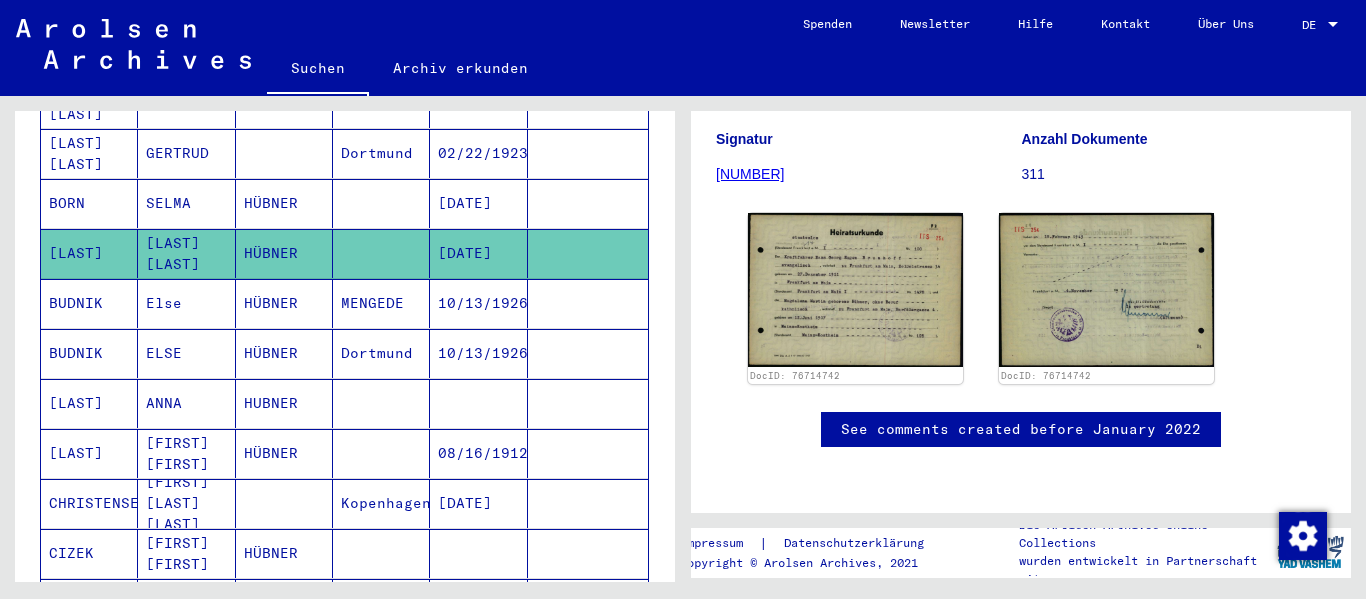 click on "HÜBNER" at bounding box center [284, 403] 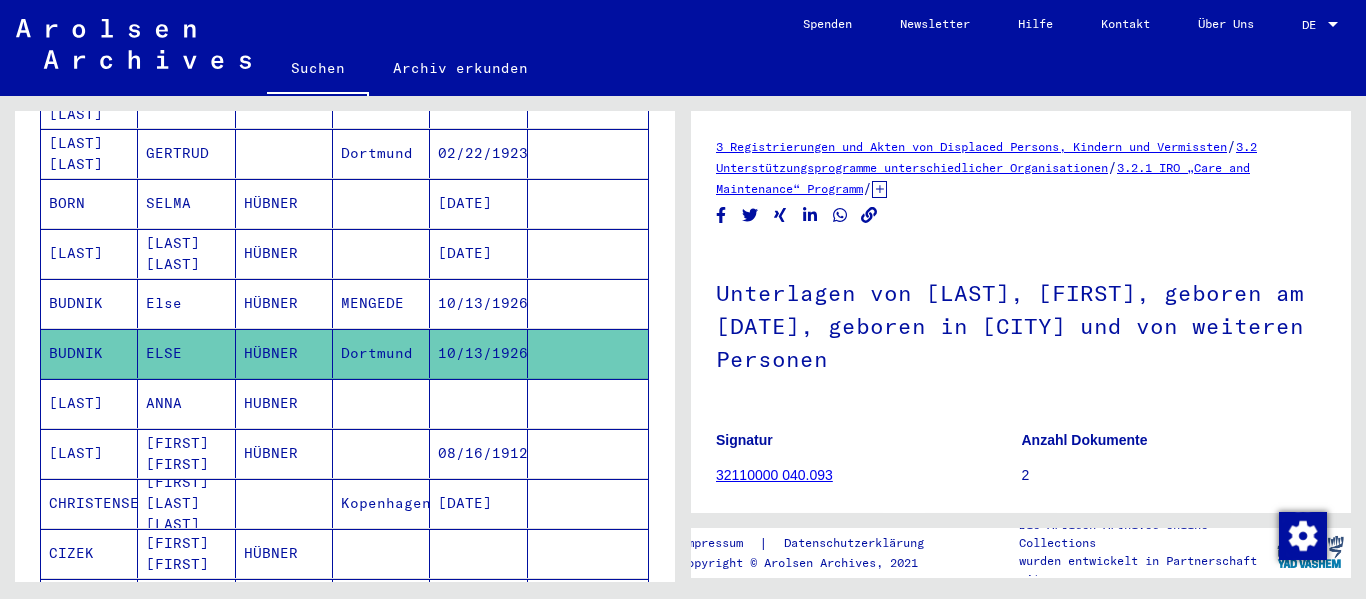 scroll, scrollTop: 0, scrollLeft: 0, axis: both 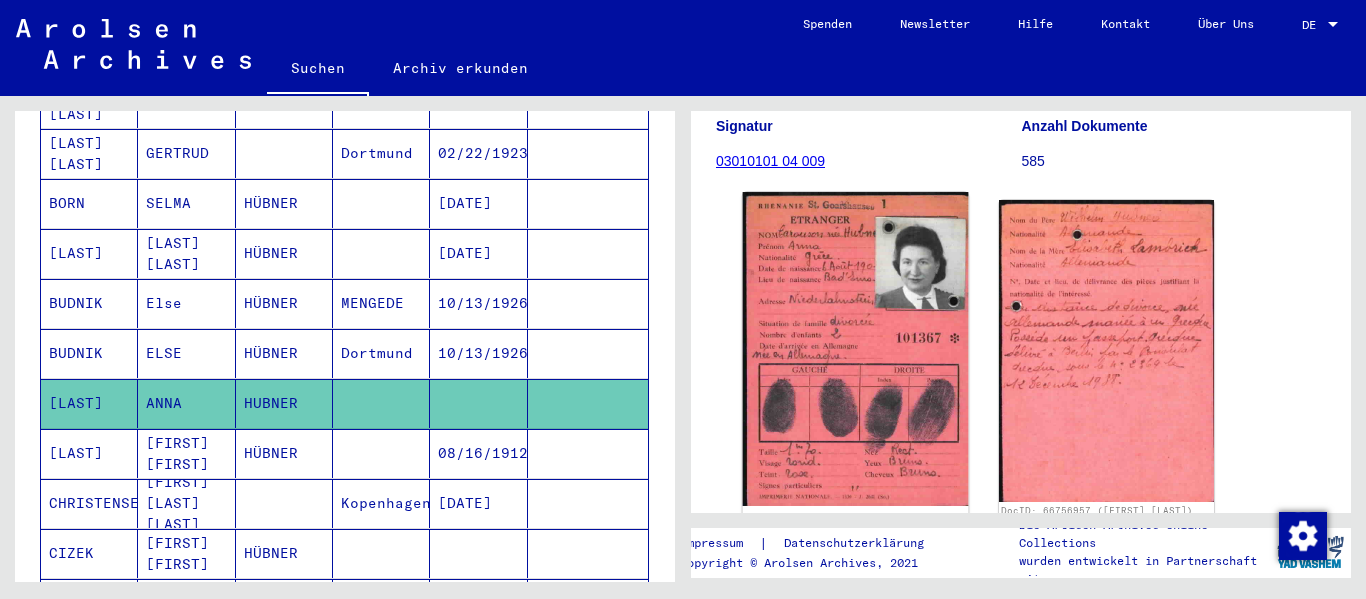 click 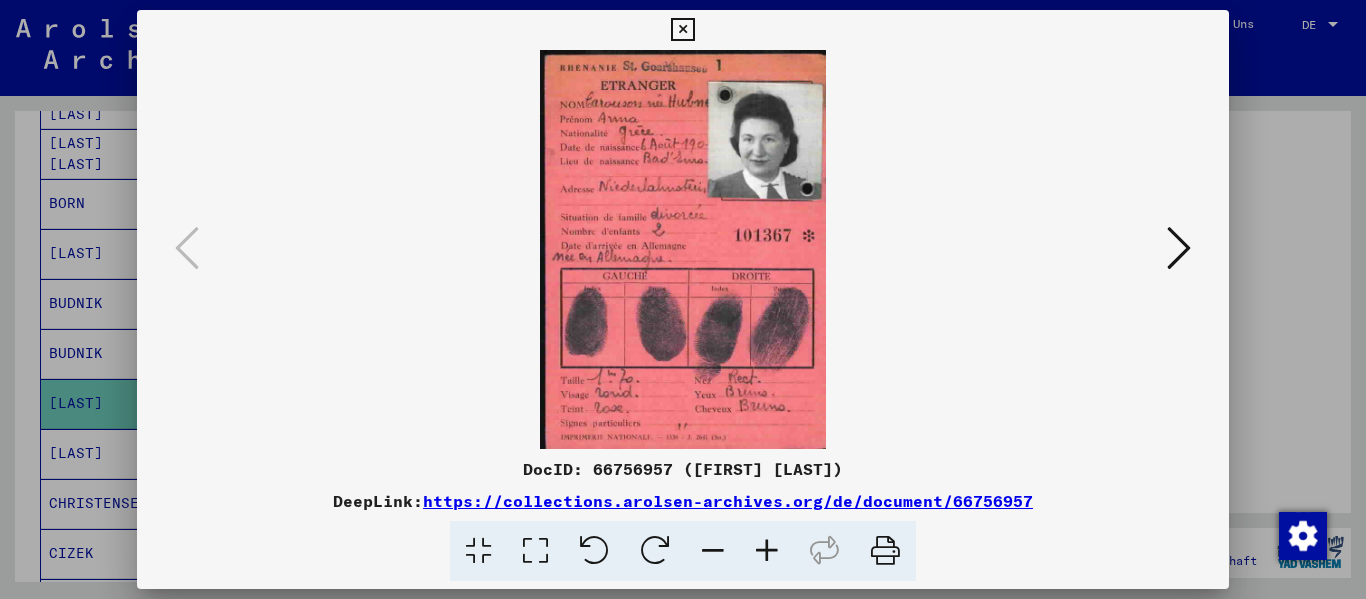 click at bounding box center (1179, 248) 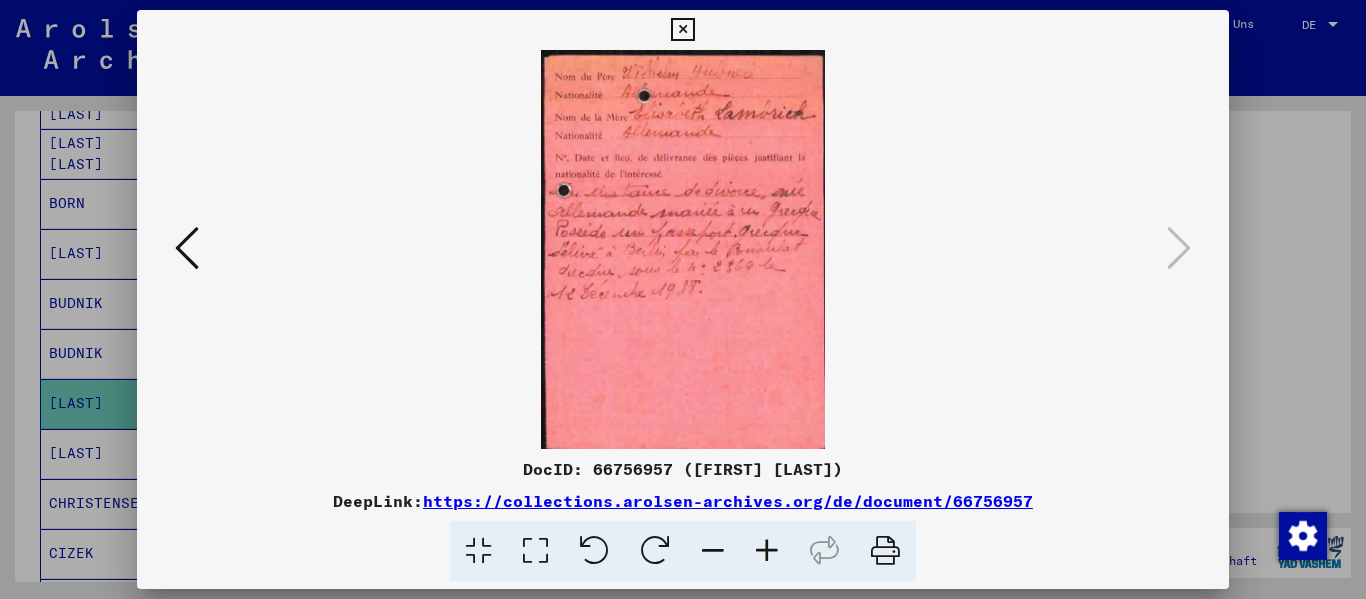click at bounding box center (683, 299) 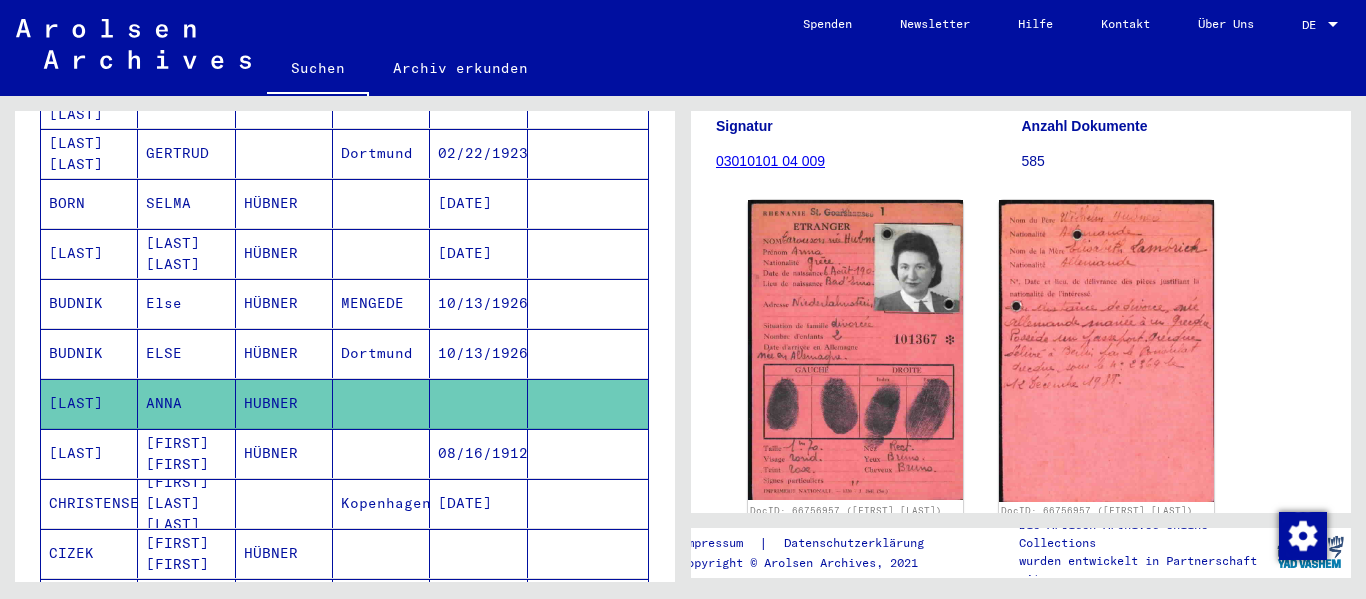 click on "HÜBNER" at bounding box center (284, 503) 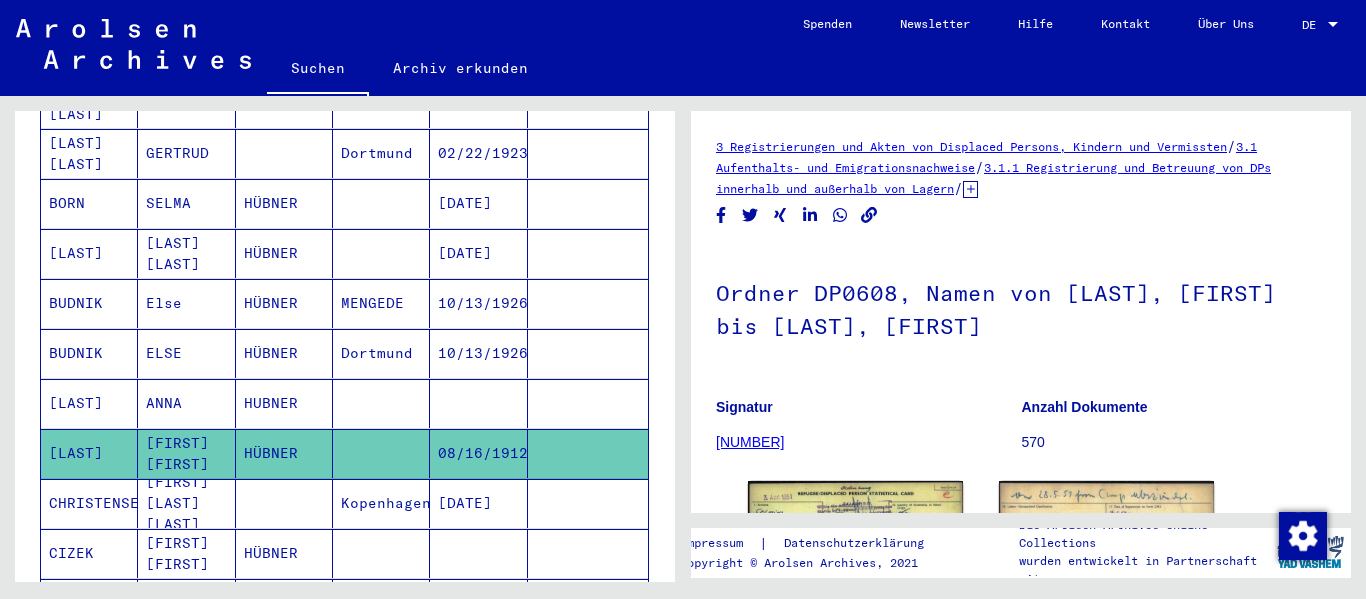 scroll, scrollTop: 0, scrollLeft: 0, axis: both 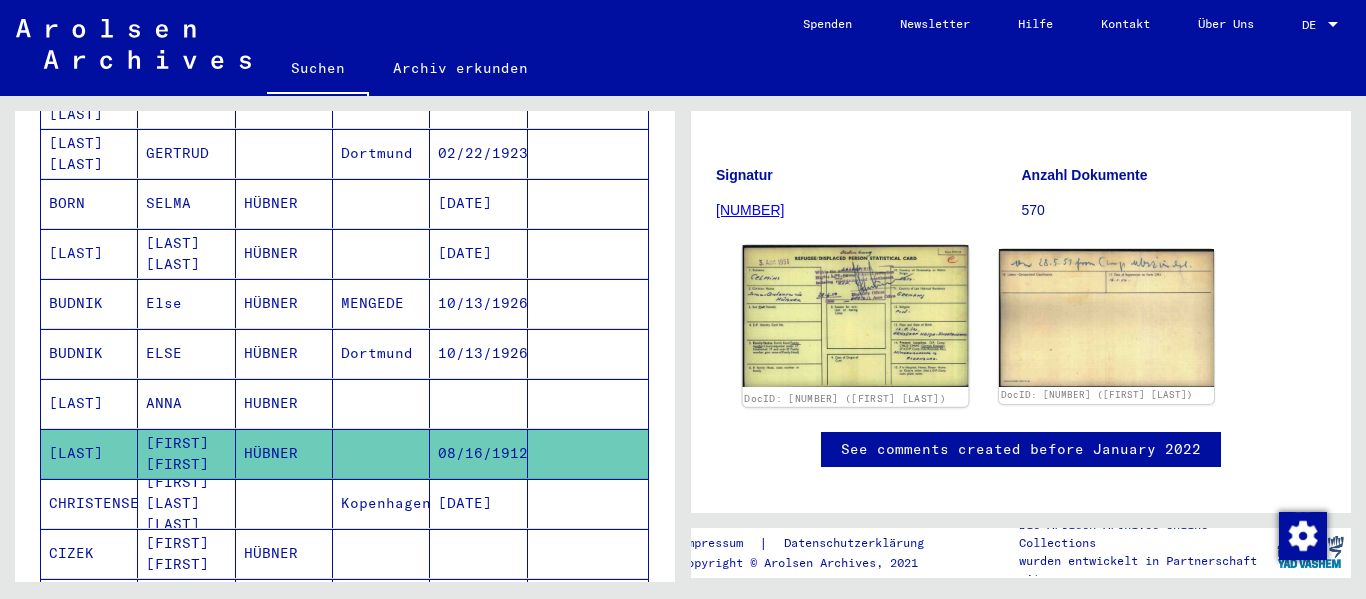 click 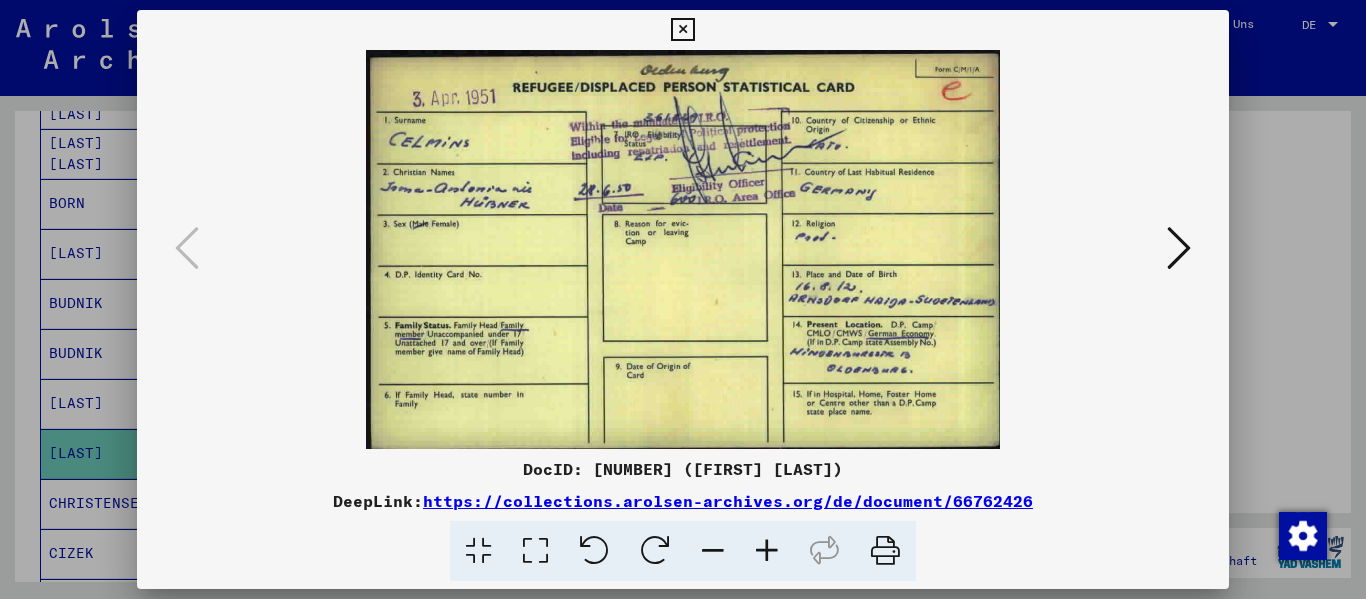 click at bounding box center [1179, 248] 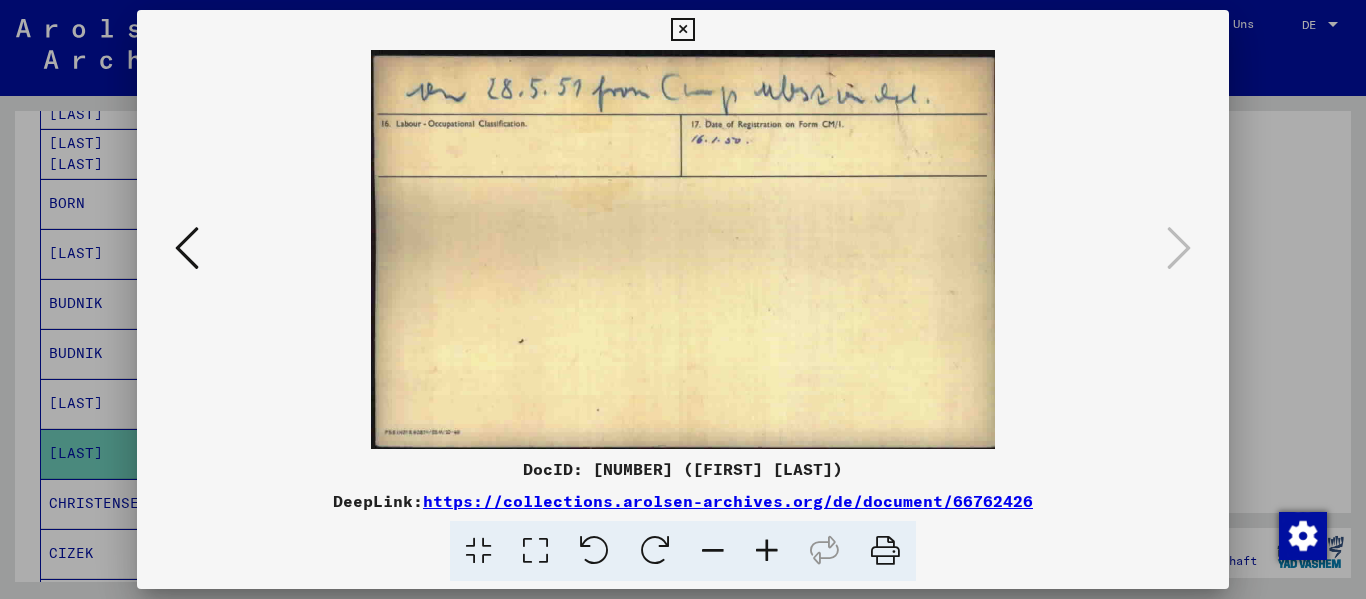 click at bounding box center (682, 30) 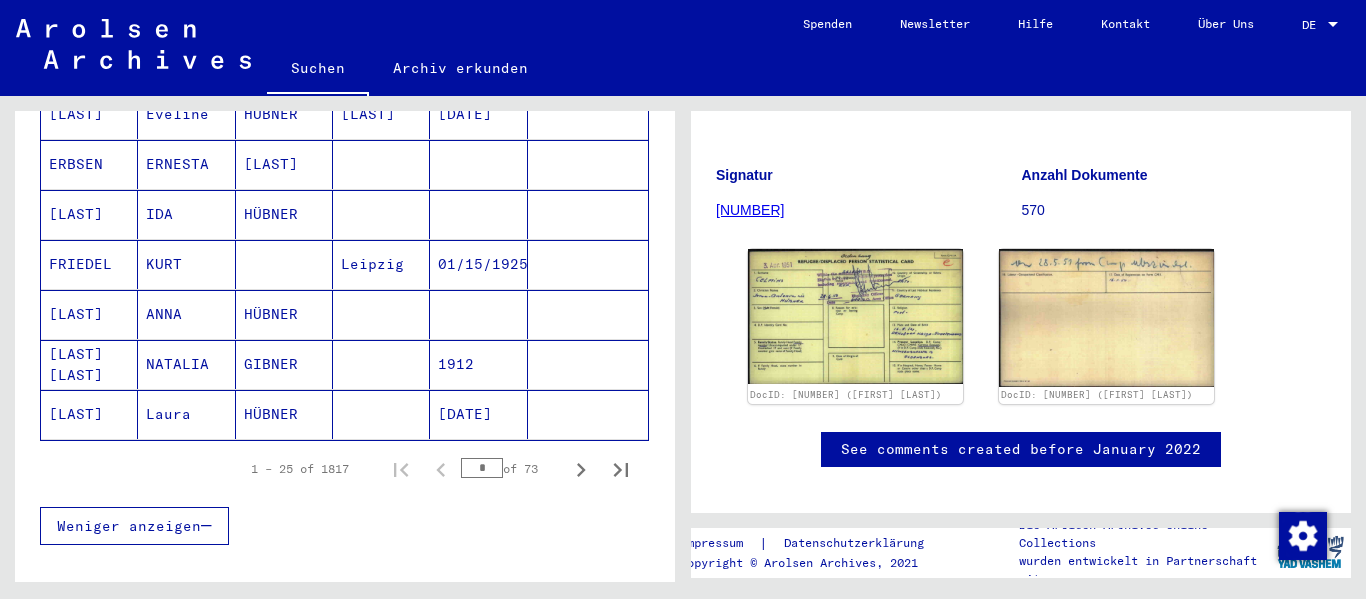 scroll, scrollTop: 1231, scrollLeft: 0, axis: vertical 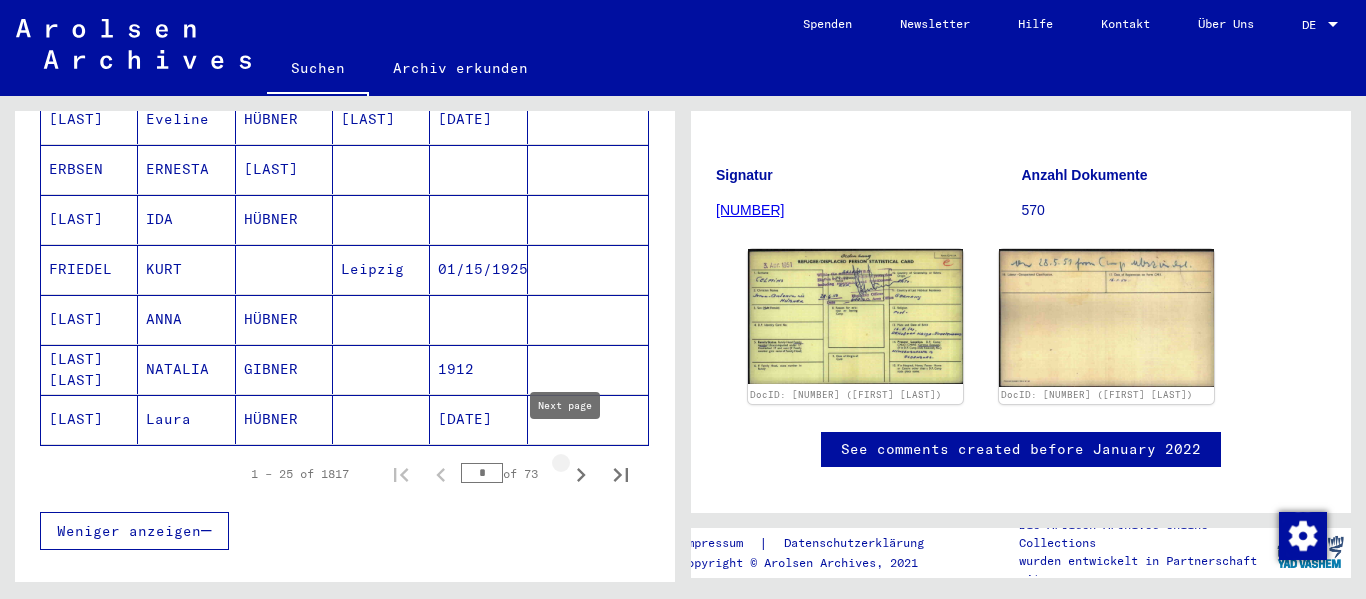 click 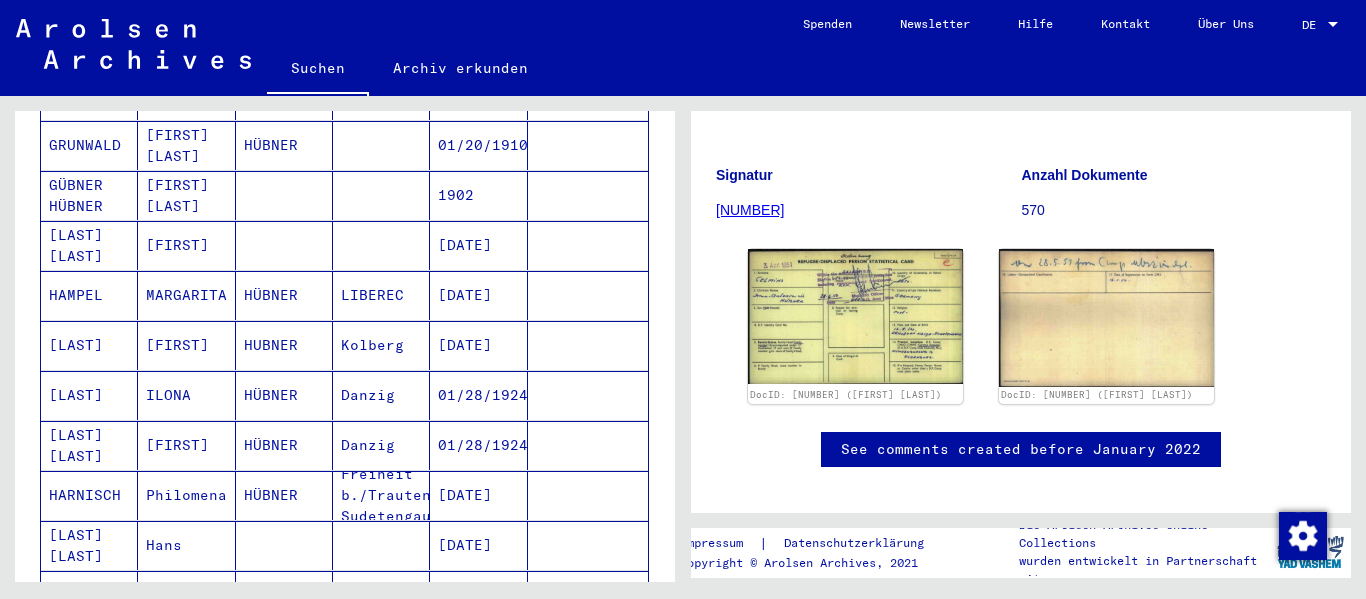 scroll, scrollTop: 578, scrollLeft: 0, axis: vertical 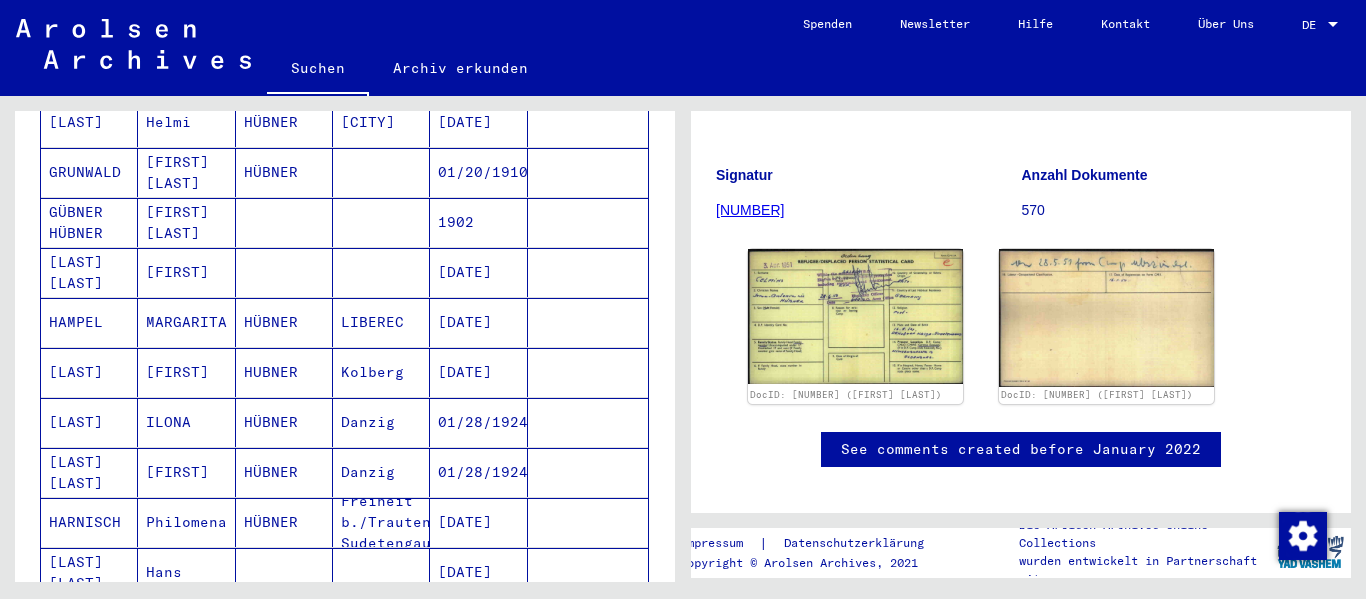 click on "[FIRST]" at bounding box center [186, 322] 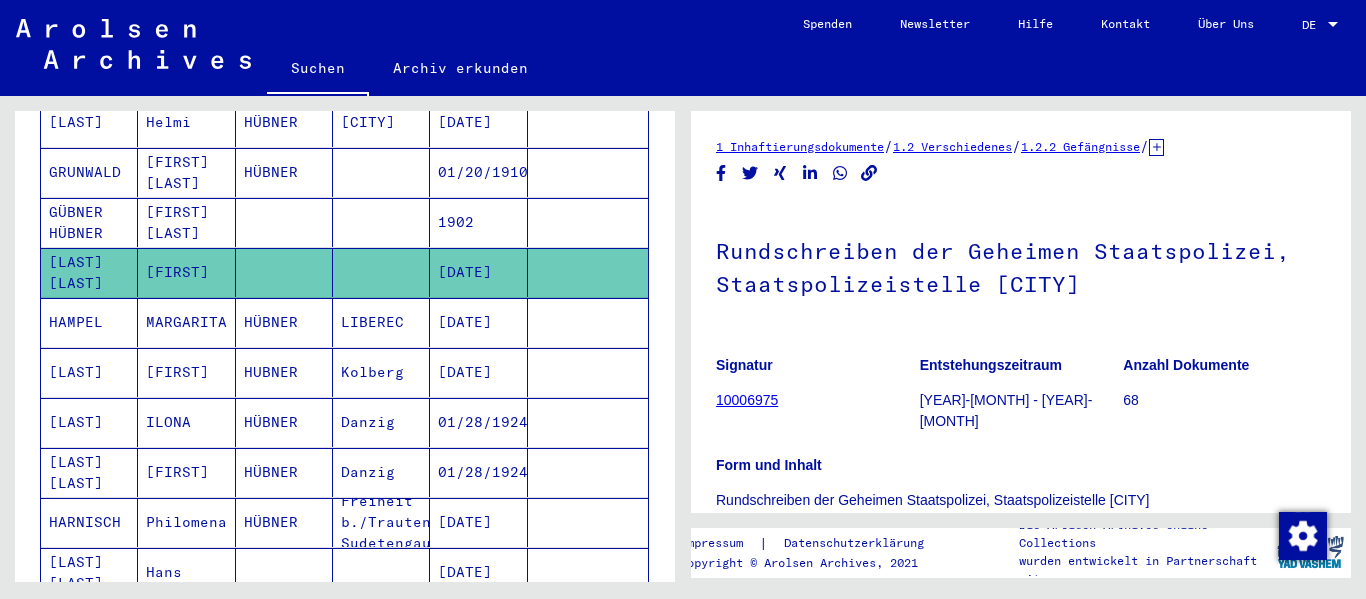 scroll, scrollTop: 0, scrollLeft: 0, axis: both 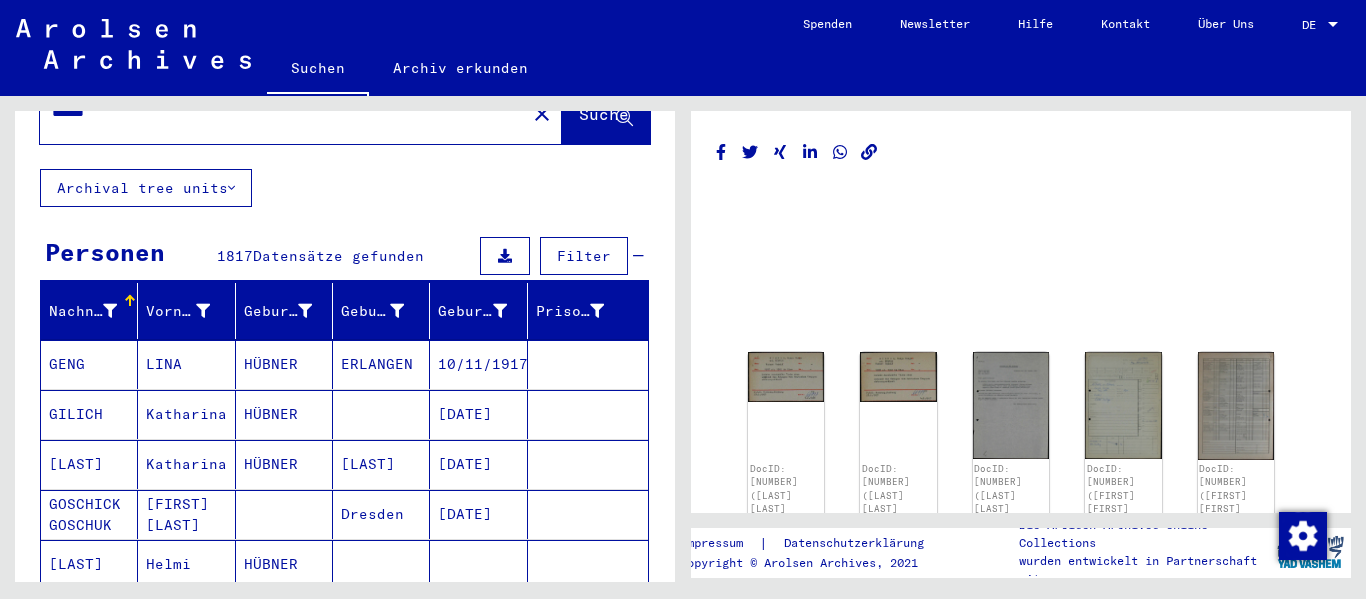 click on "Dresden" at bounding box center [381, 564] 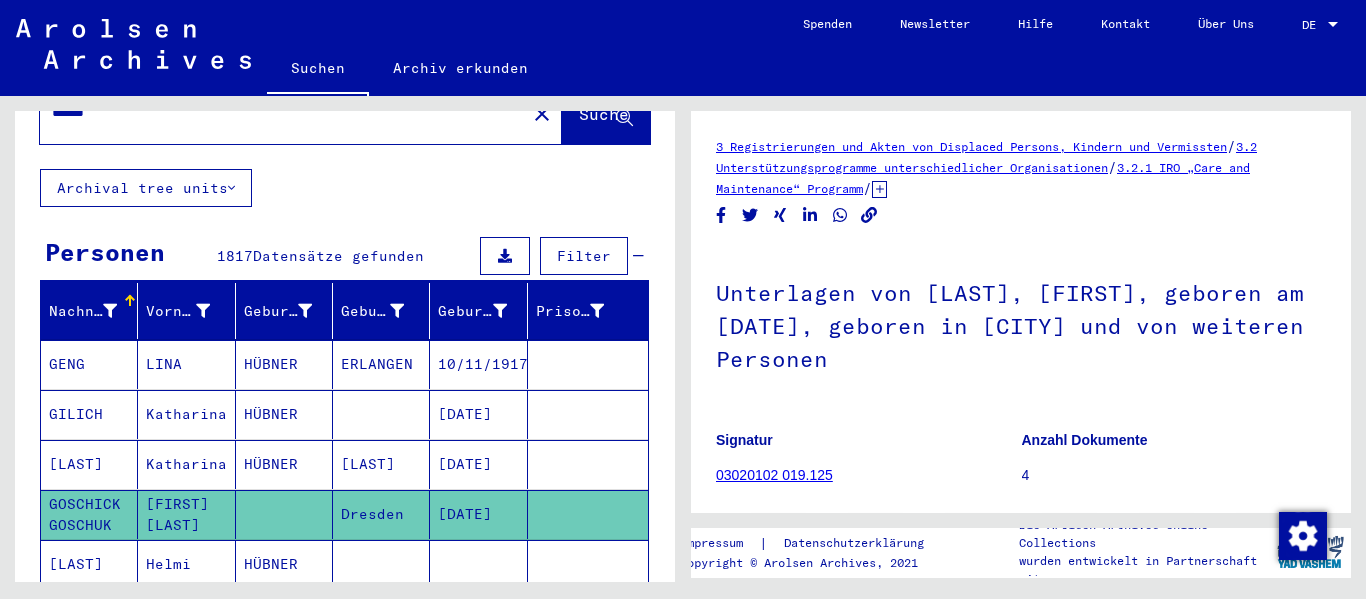 scroll, scrollTop: 0, scrollLeft: 0, axis: both 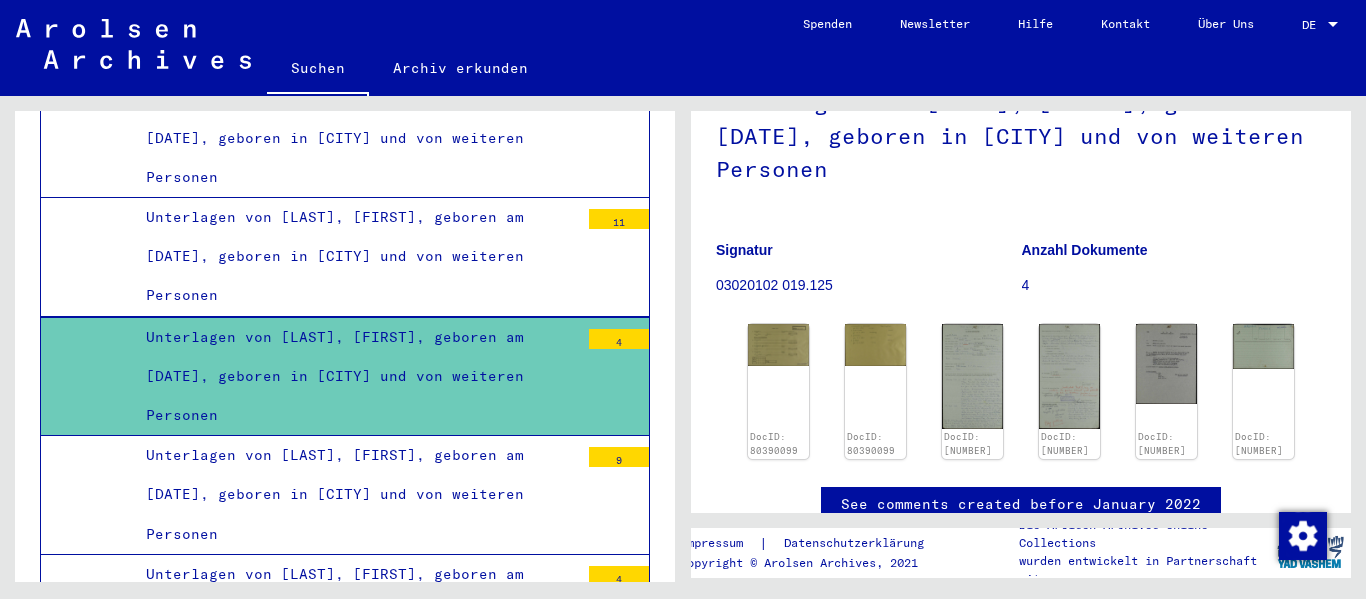 click at bounding box center [1333, 24] 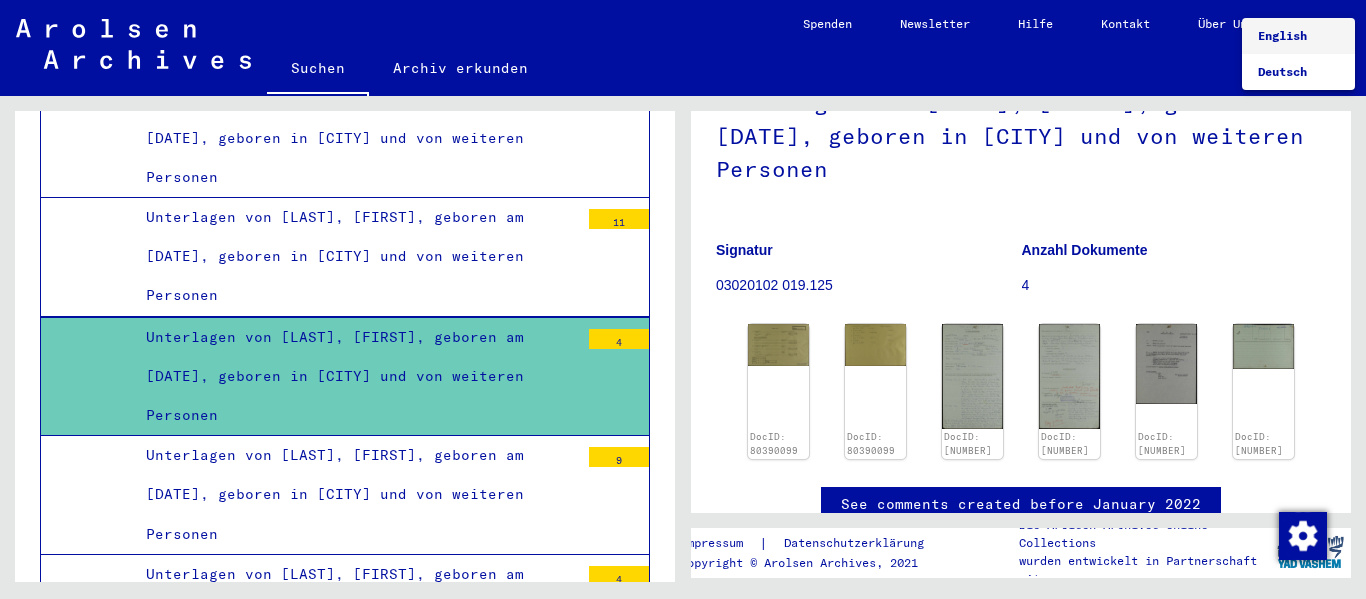 click on "English" at bounding box center (1282, 35) 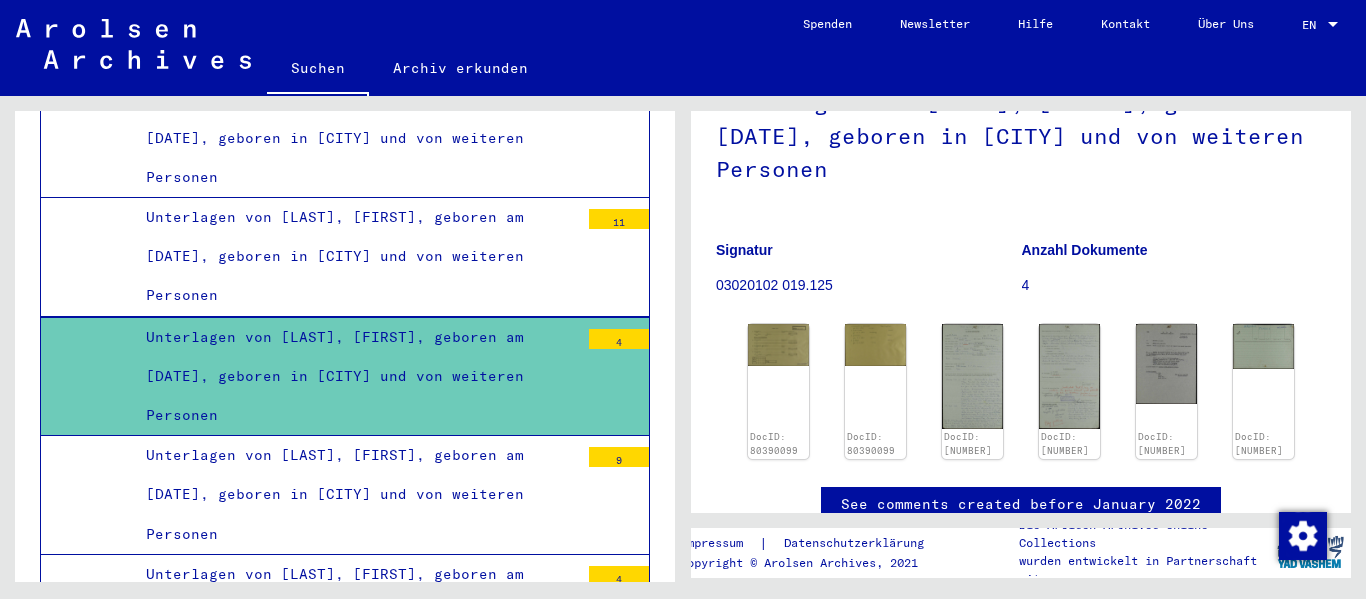 scroll, scrollTop: 0, scrollLeft: 0, axis: both 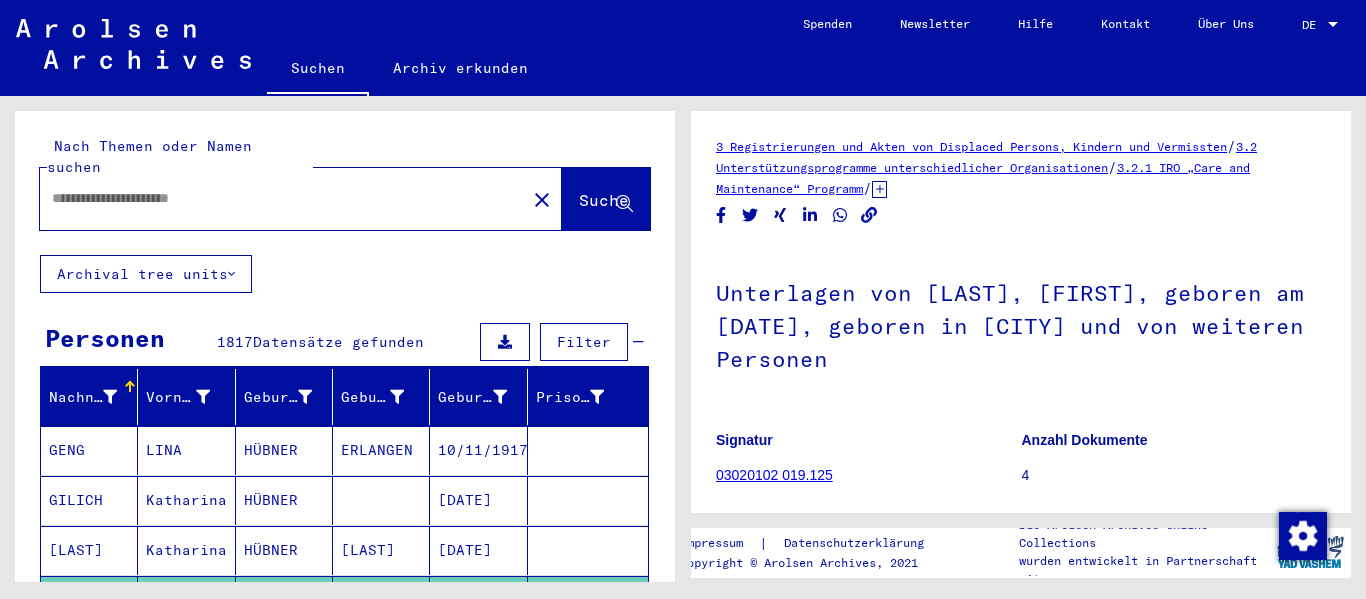 type on "********" 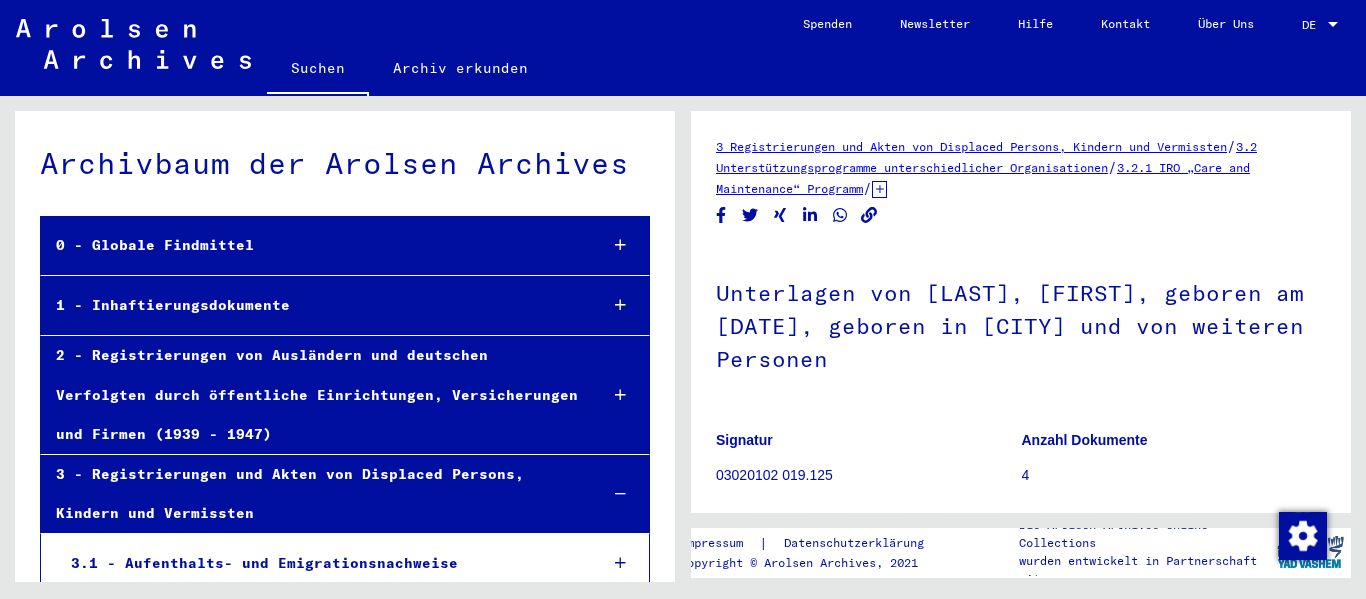 scroll, scrollTop: 0, scrollLeft: 0, axis: both 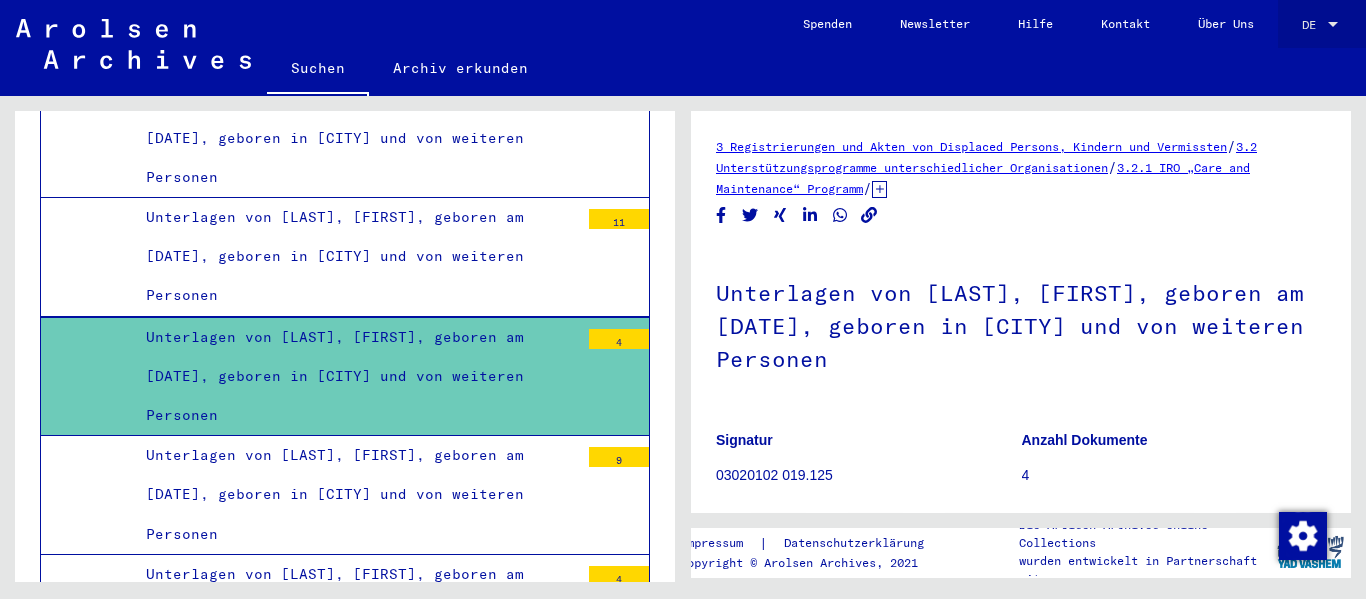 click at bounding box center [1333, 24] 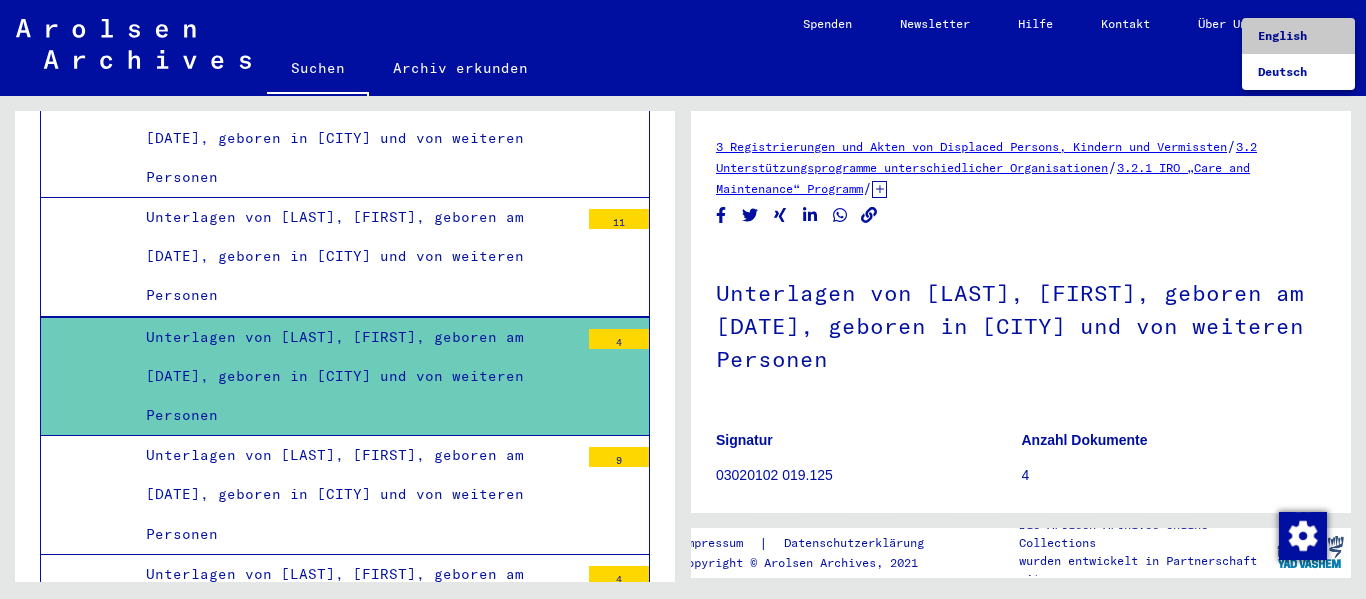 click on "English" at bounding box center (1282, 35) 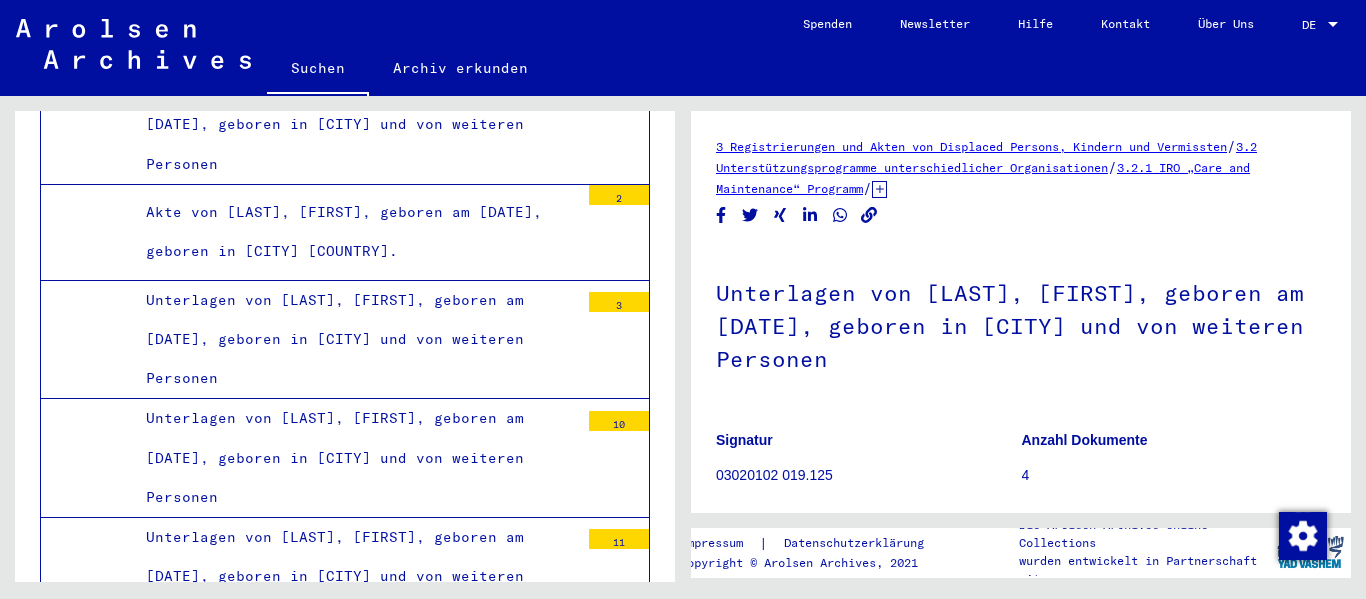 scroll, scrollTop: 15997, scrollLeft: 0, axis: vertical 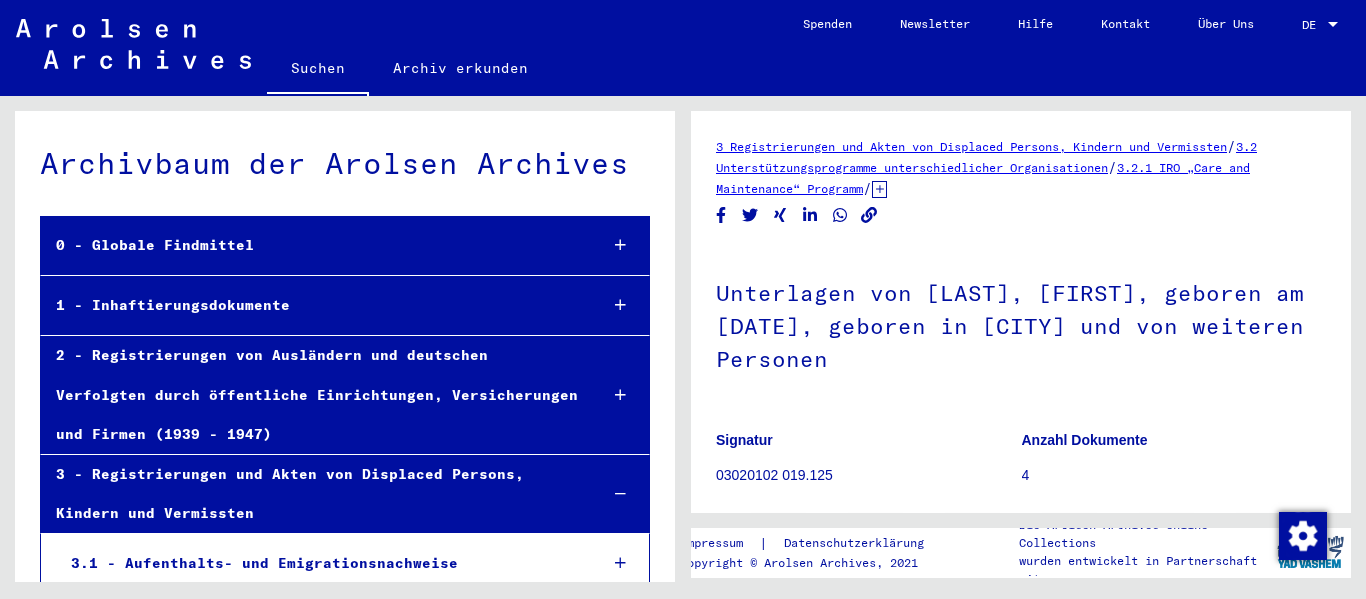 click on "3.1 - Aufenthalts- und Emigrationsnachweise" at bounding box center (319, 563) 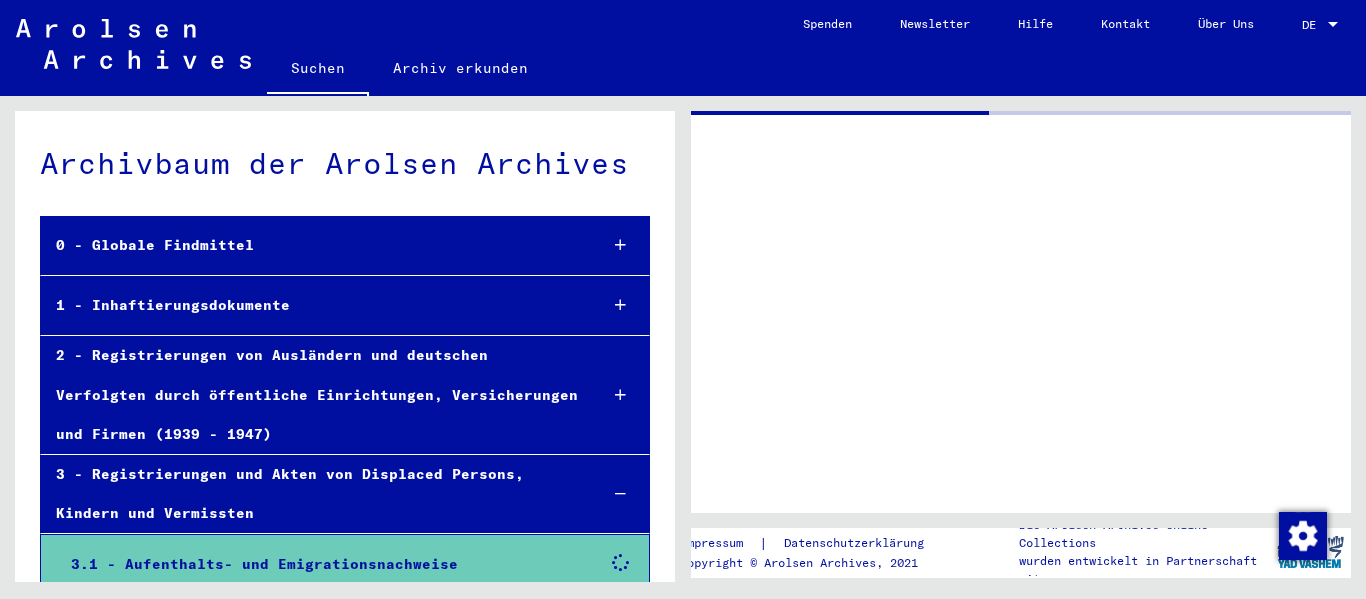 scroll, scrollTop: 14, scrollLeft: 0, axis: vertical 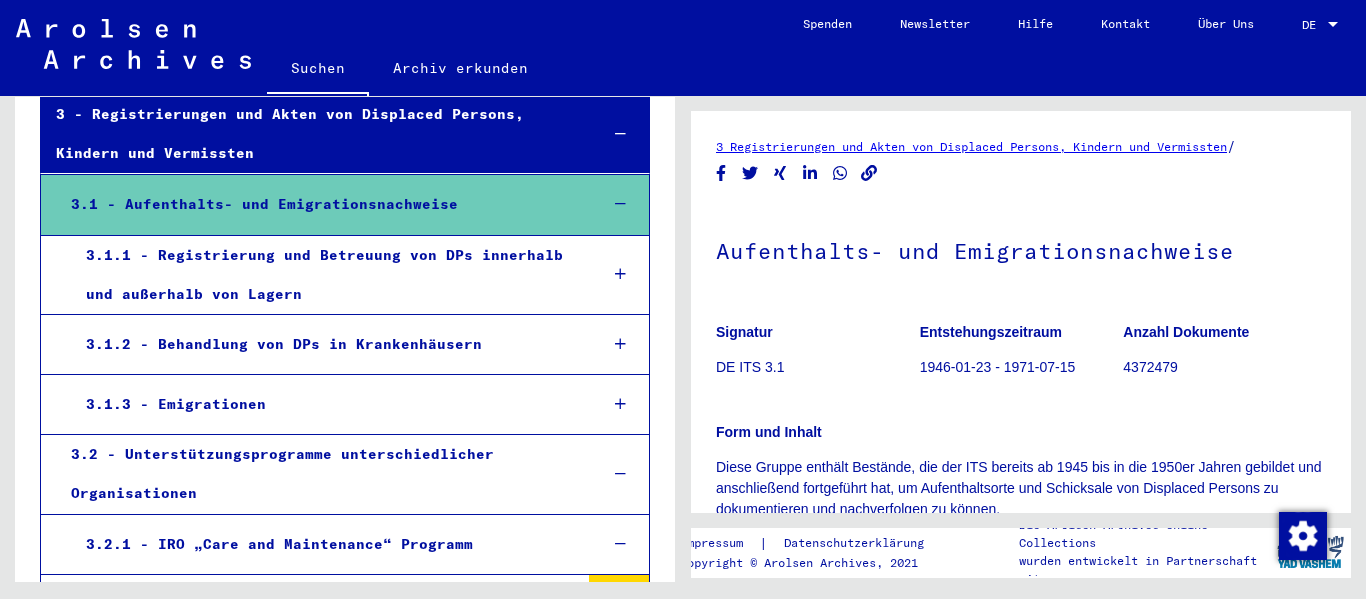 click at bounding box center (620, 404) 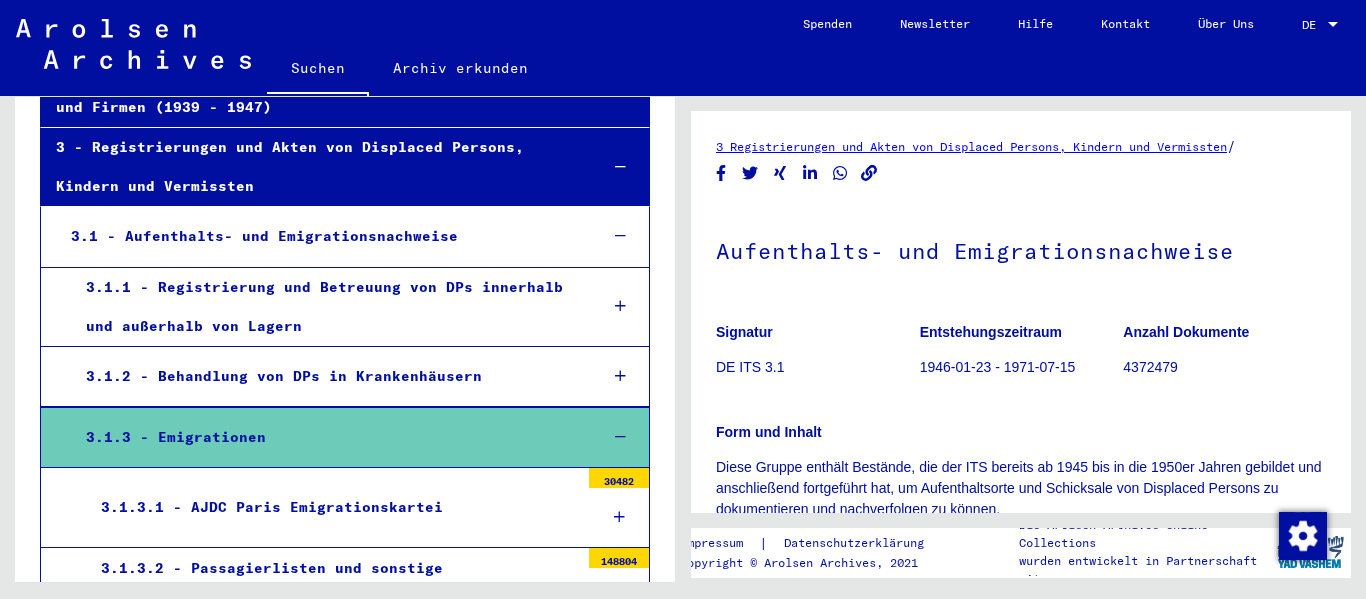 scroll, scrollTop: 306, scrollLeft: 0, axis: vertical 